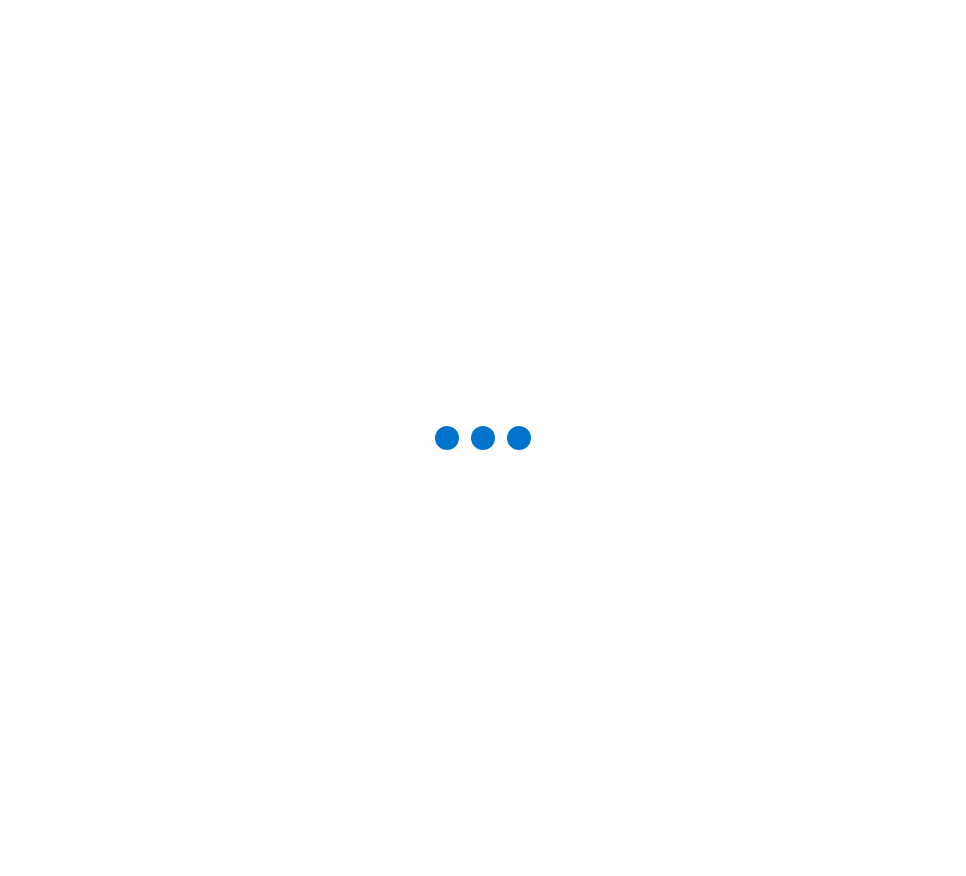scroll, scrollTop: 0, scrollLeft: 0, axis: both 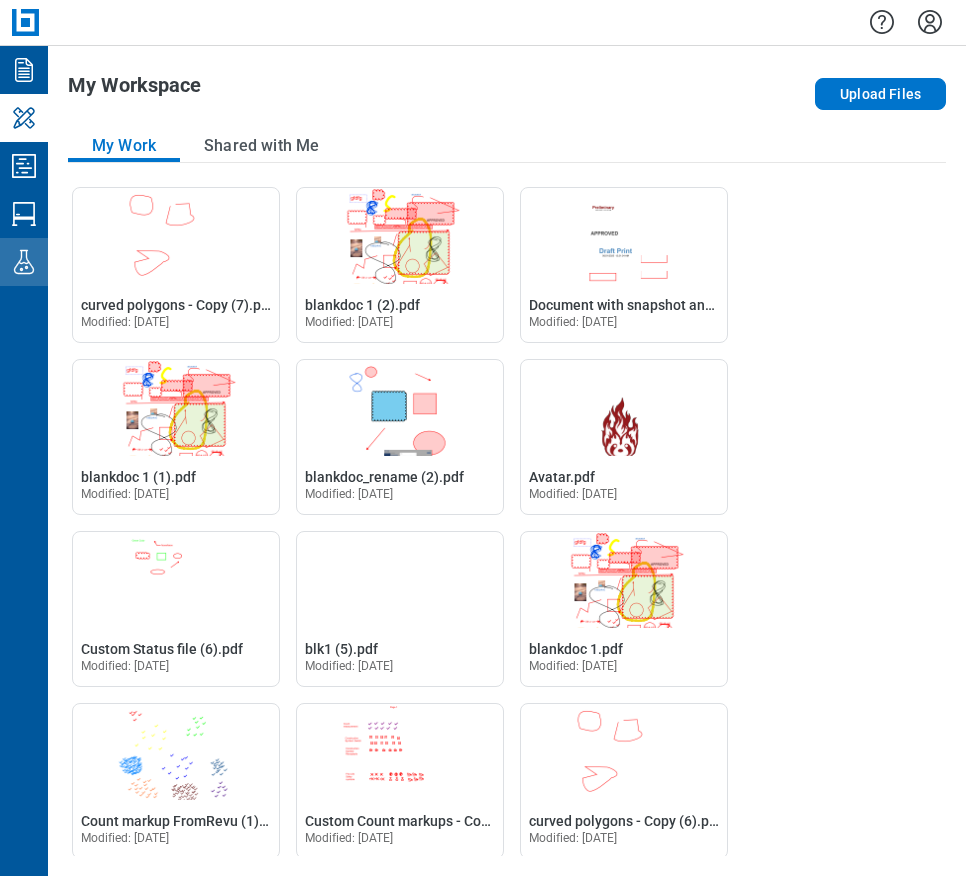 click 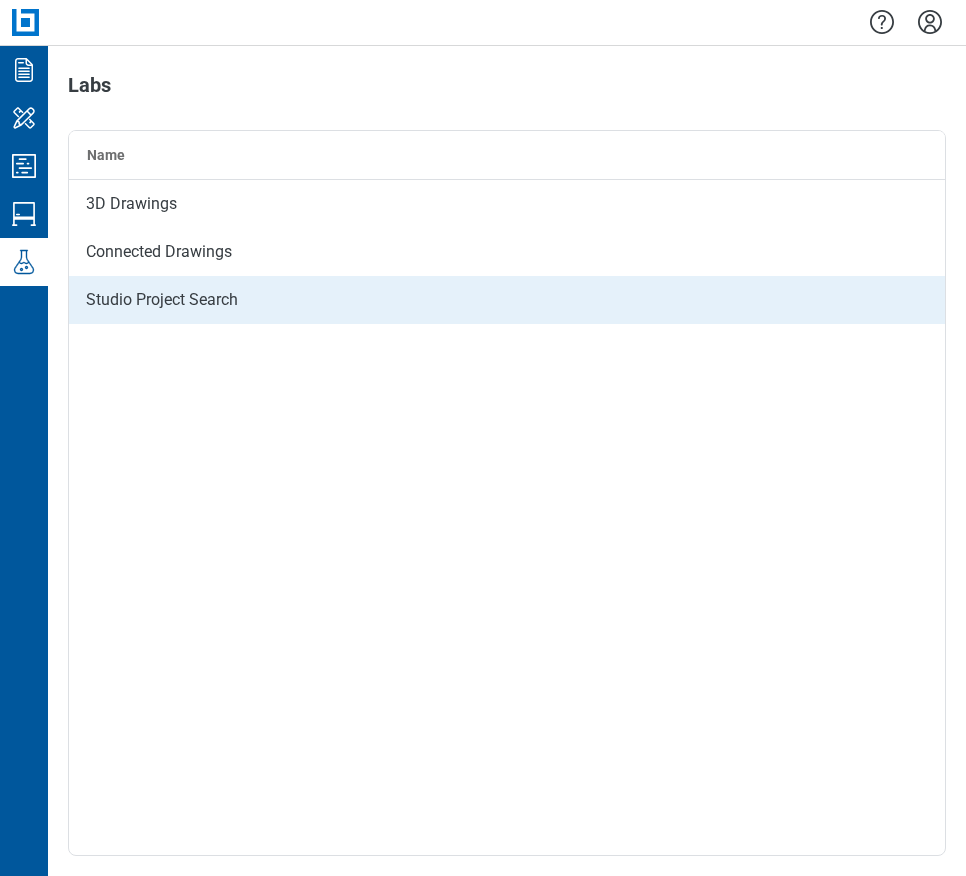 click on "Studio Project Search" at bounding box center [507, 300] 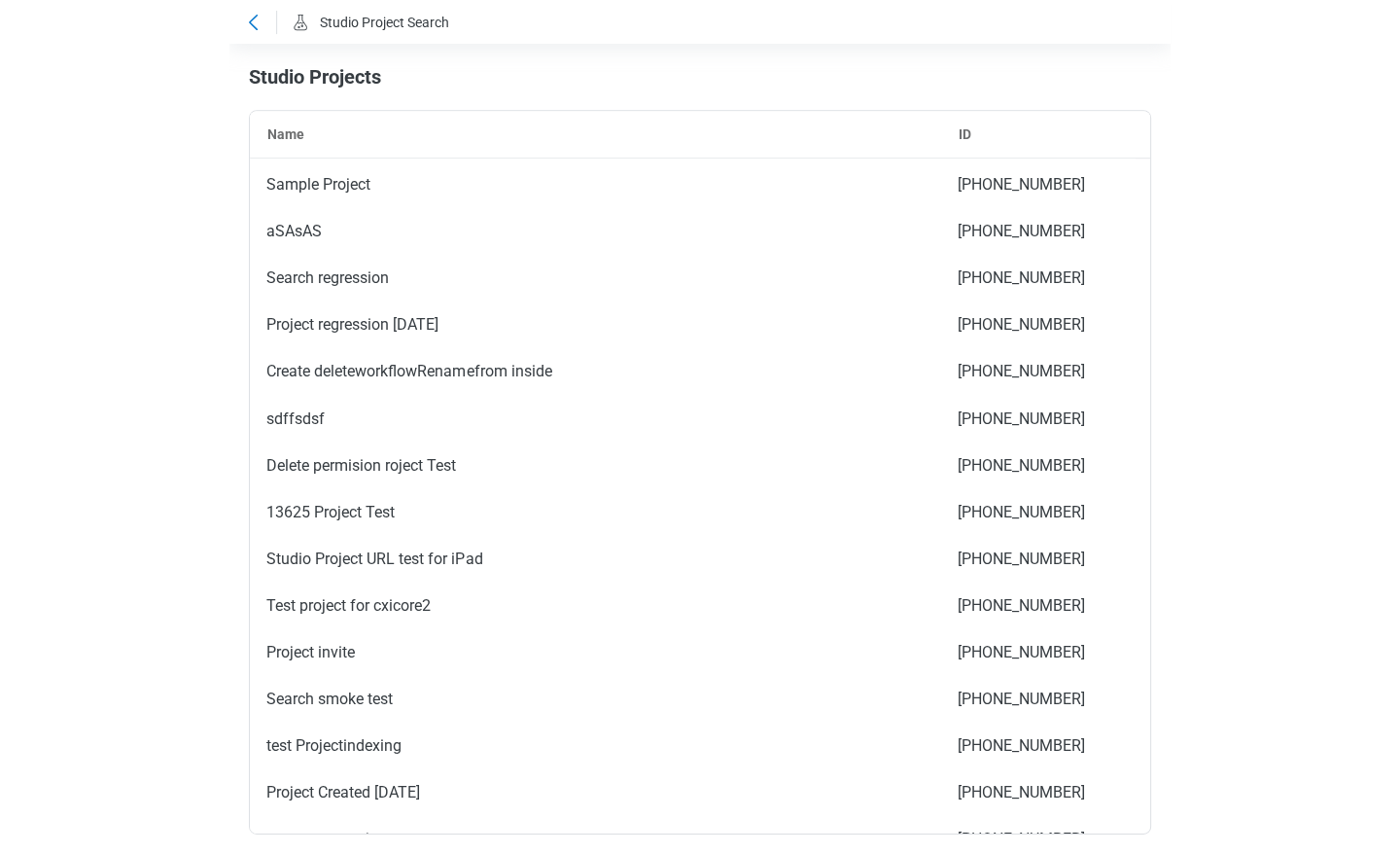 scroll, scrollTop: 7124, scrollLeft: 0, axis: vertical 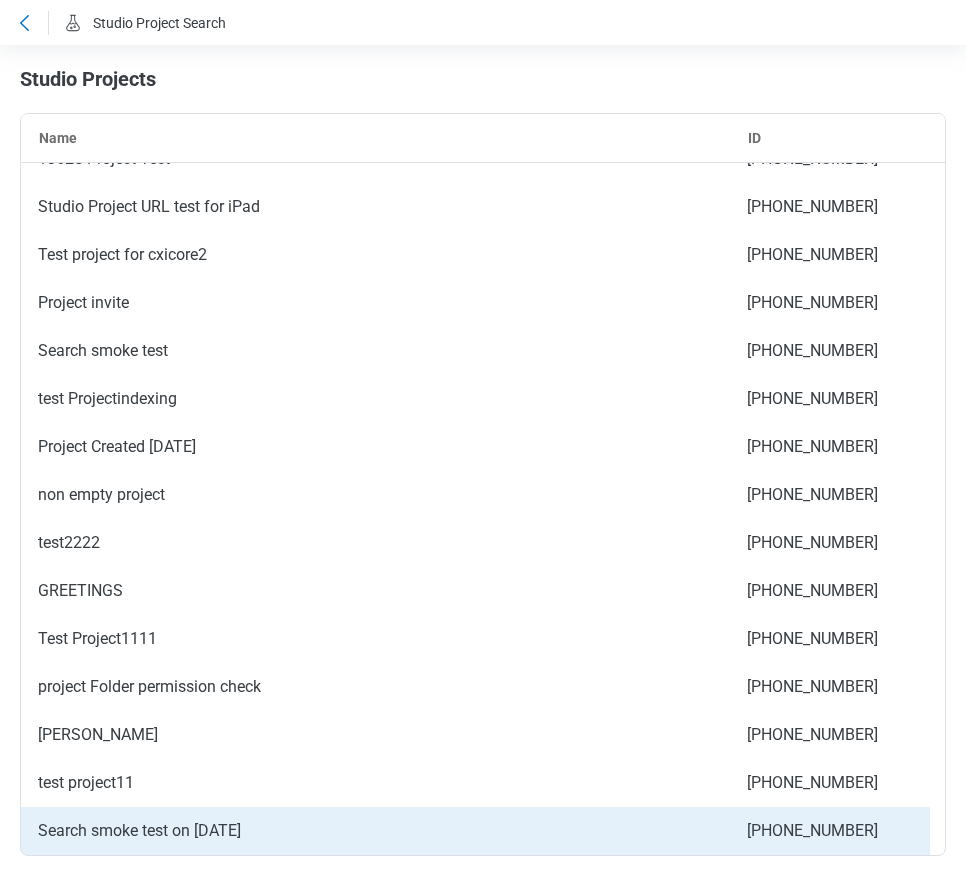 click on "Search smoke test on [DATE]" at bounding box center [375, 831] 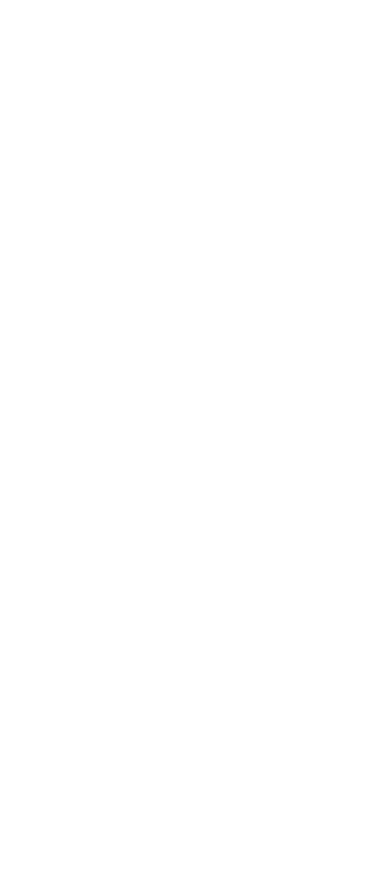 scroll, scrollTop: 0, scrollLeft: 0, axis: both 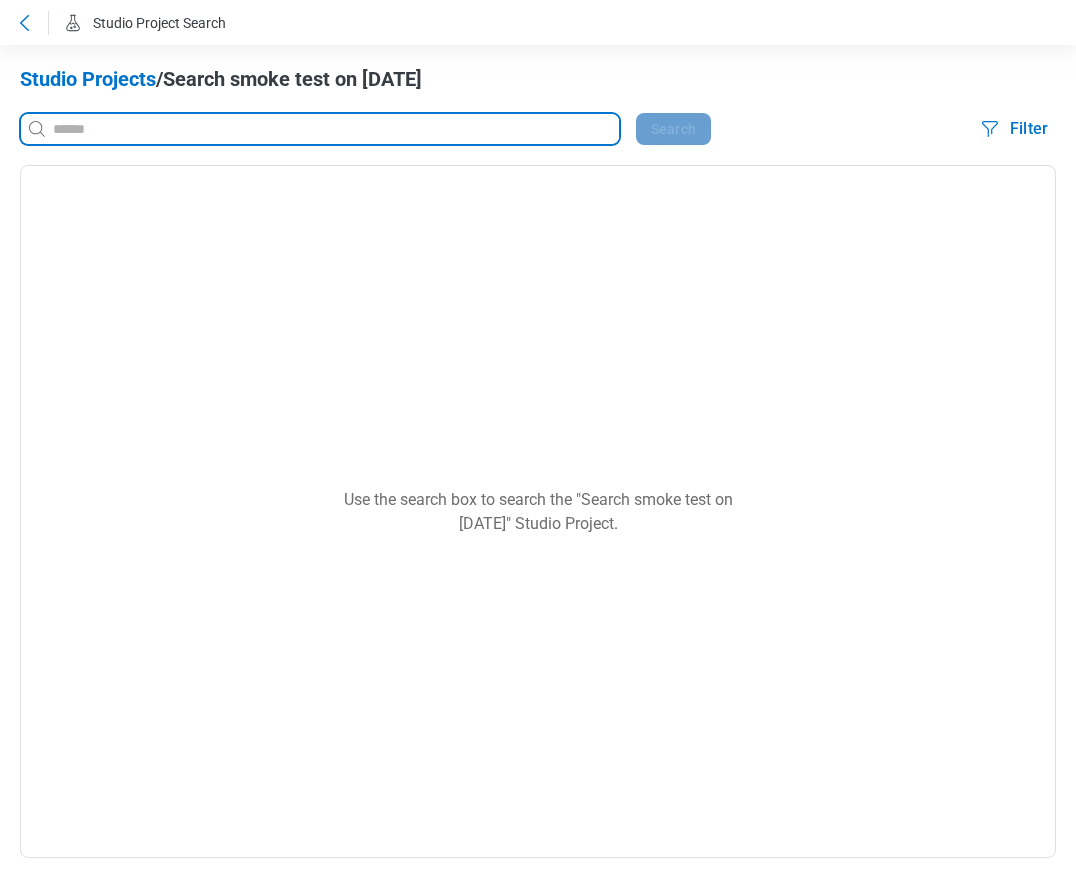 click at bounding box center (334, 129) 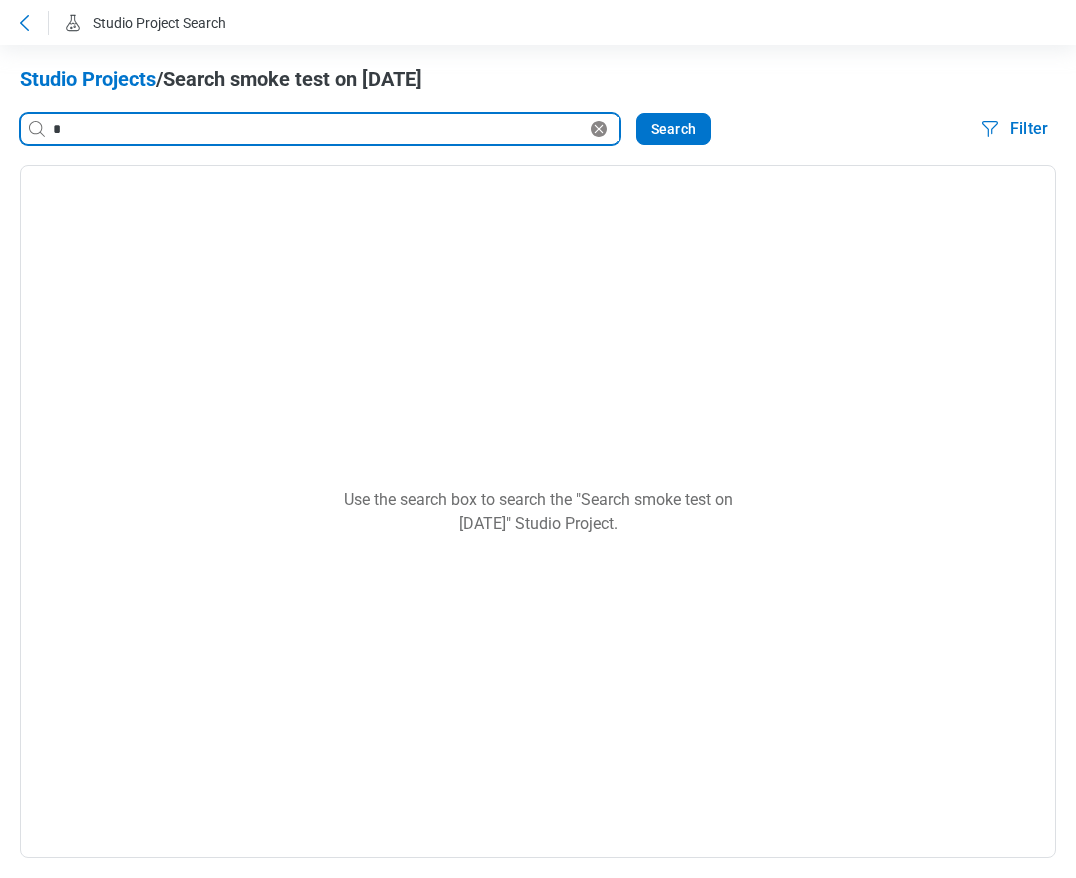 type on "*" 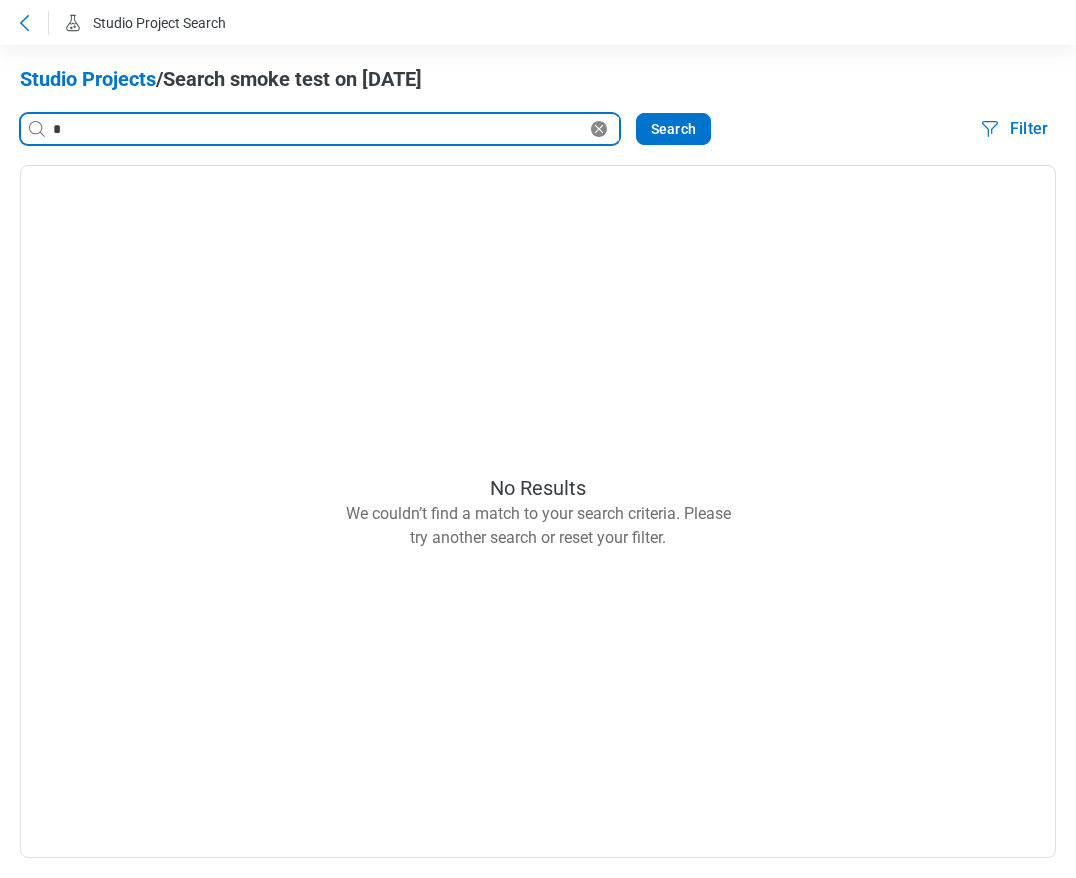 click on "*" at bounding box center [318, 129] 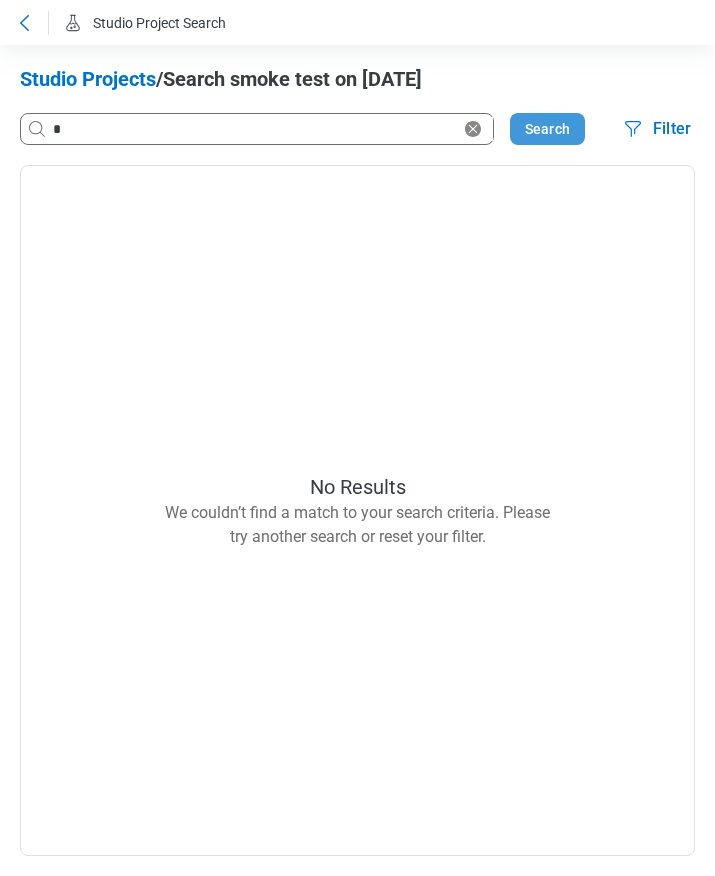 click on "Search" at bounding box center [547, 129] 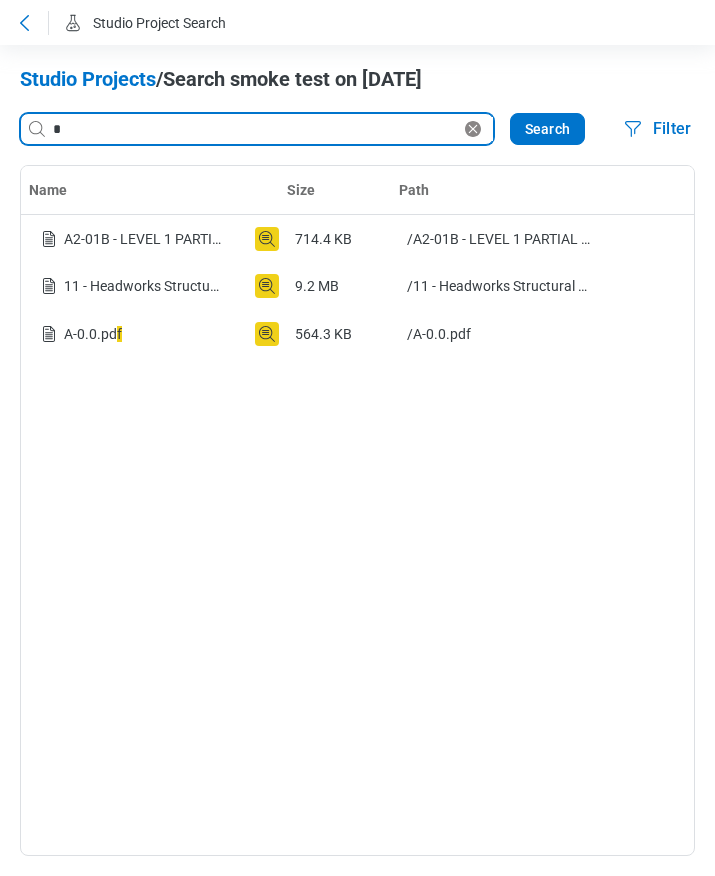 click on "*" at bounding box center (255, 129) 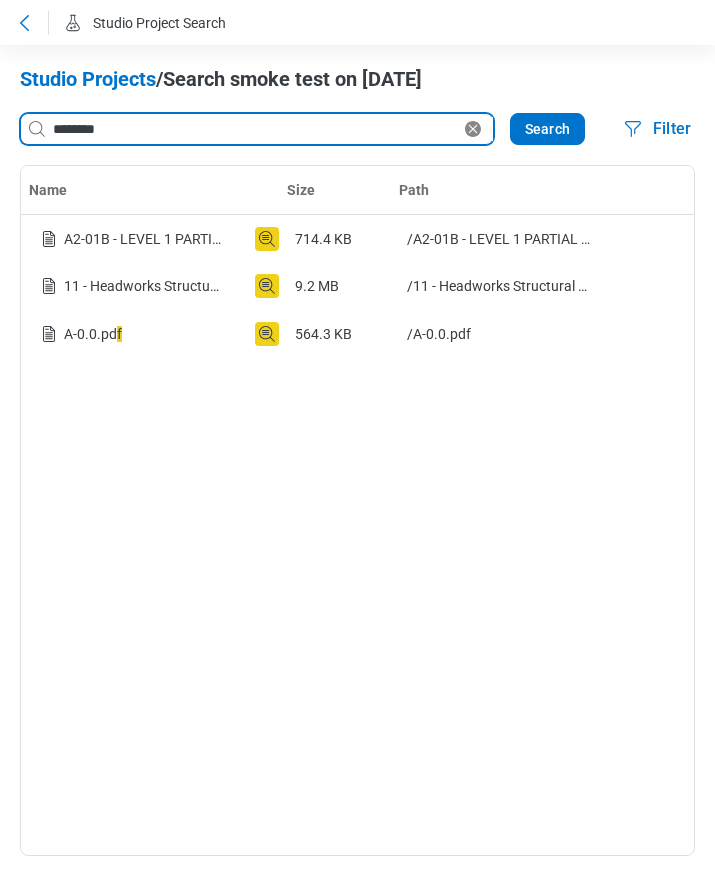 type on "********" 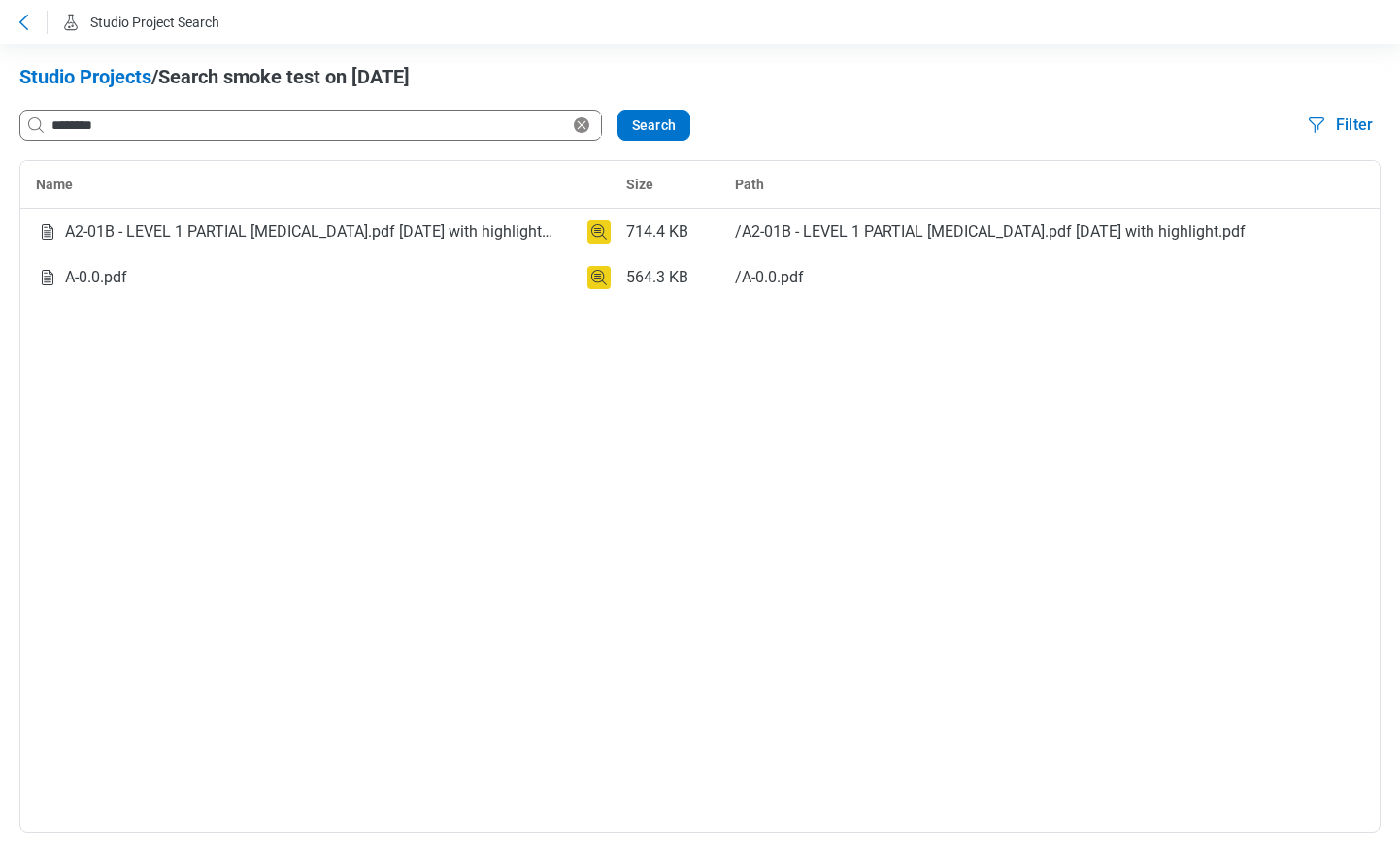 drag, startPoint x: 1333, startPoint y: 503, endPoint x: 941, endPoint y: 507, distance: 392.0204 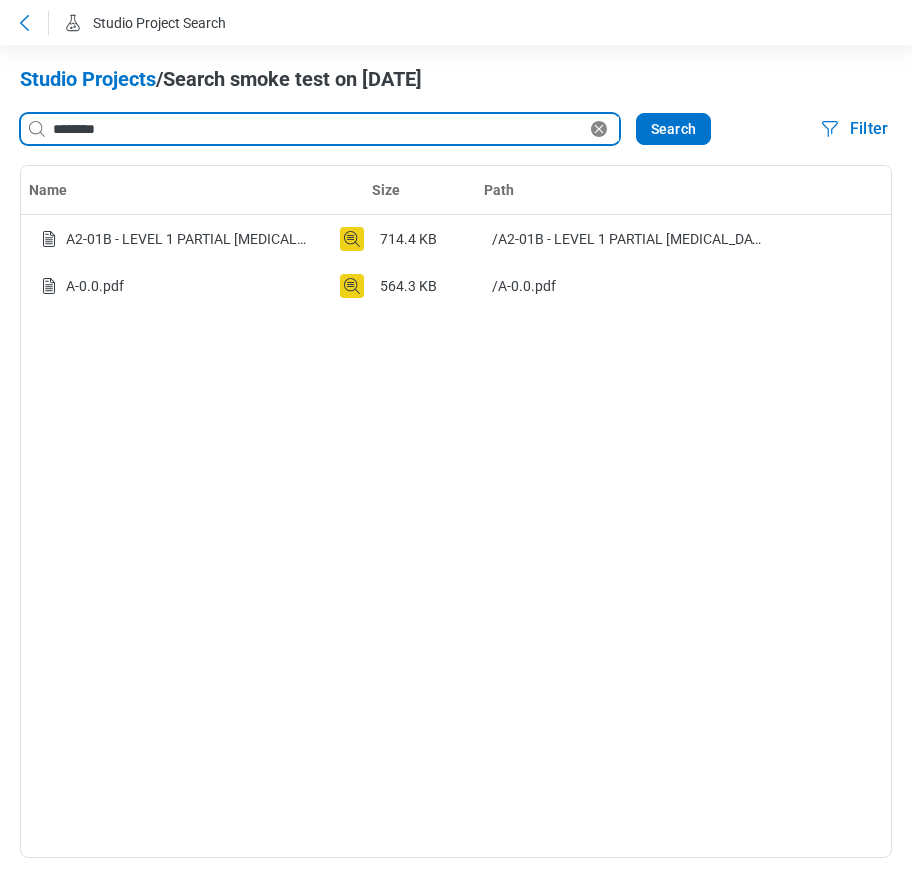 click on "********" at bounding box center (318, 129) 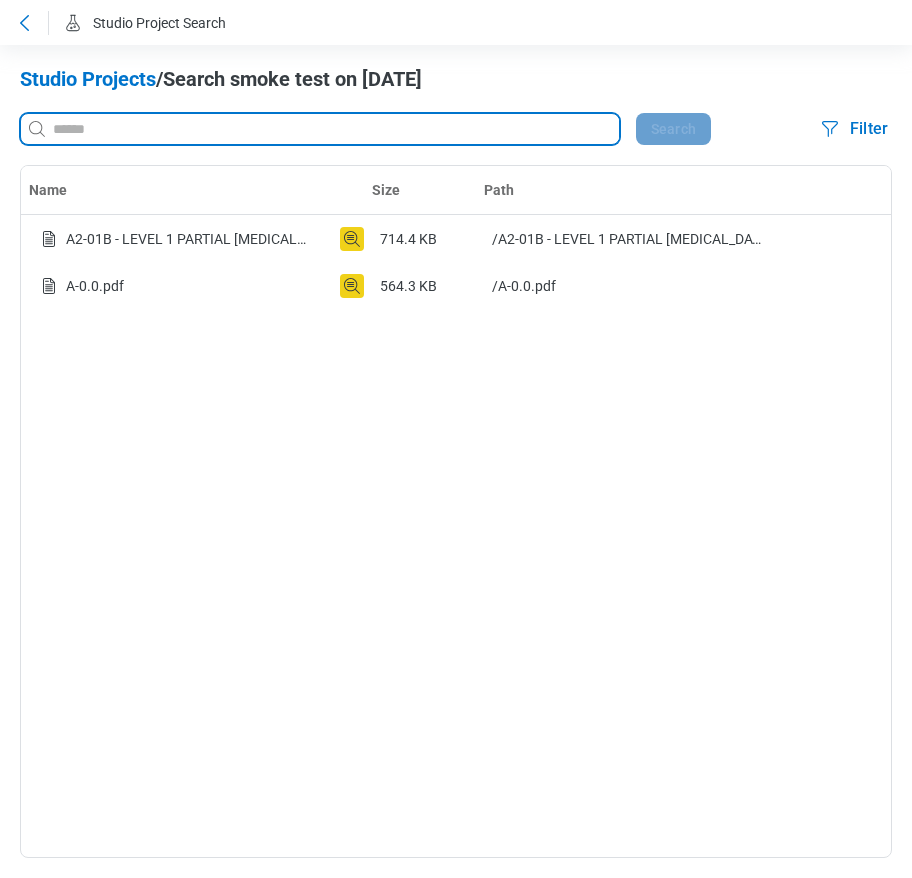 click at bounding box center (334, 129) 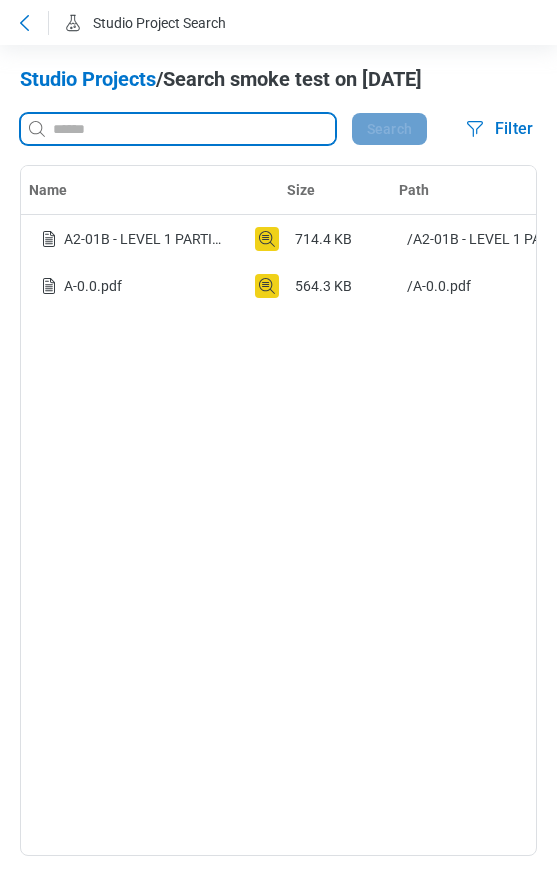 click at bounding box center (192, 129) 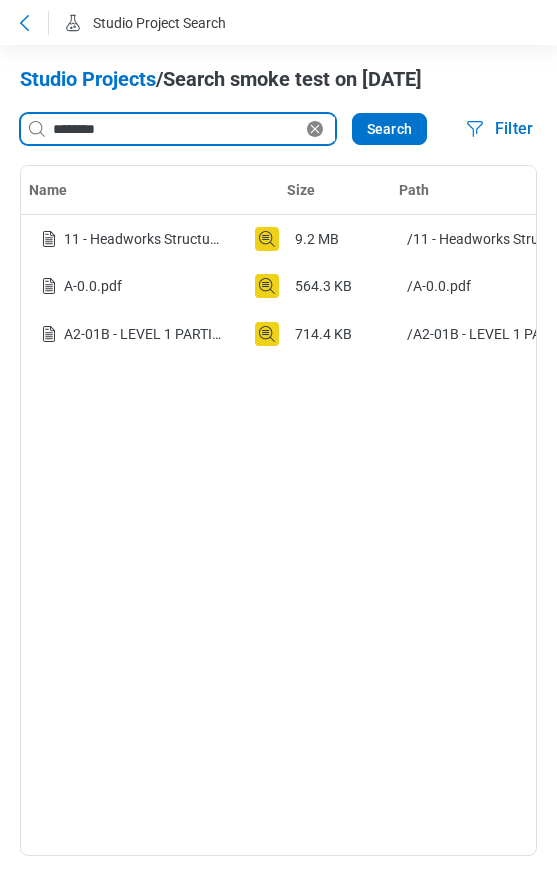 click on "********" at bounding box center (176, 129) 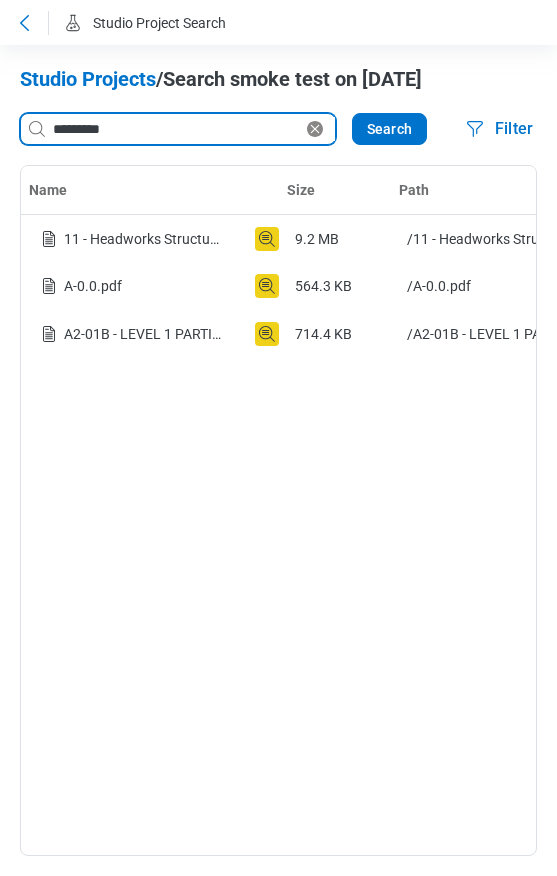 click on "*********" at bounding box center (176, 129) 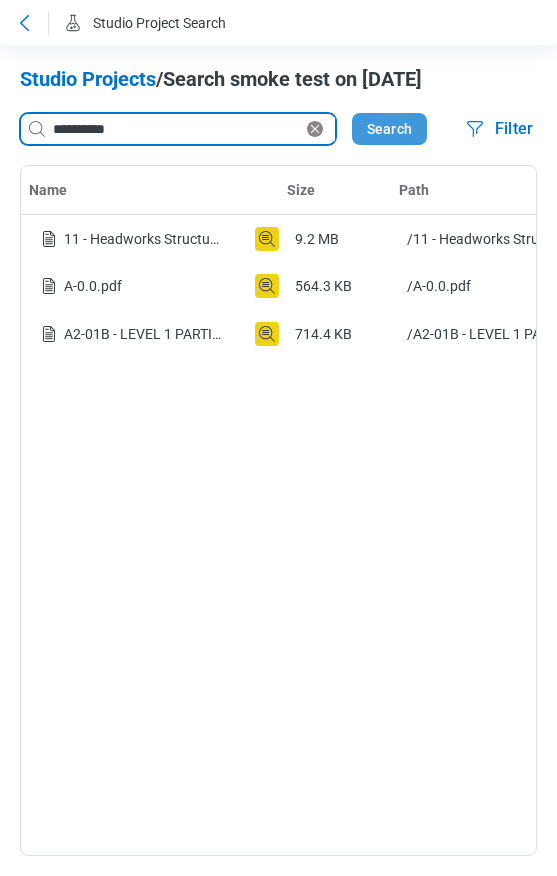 type on "**********" 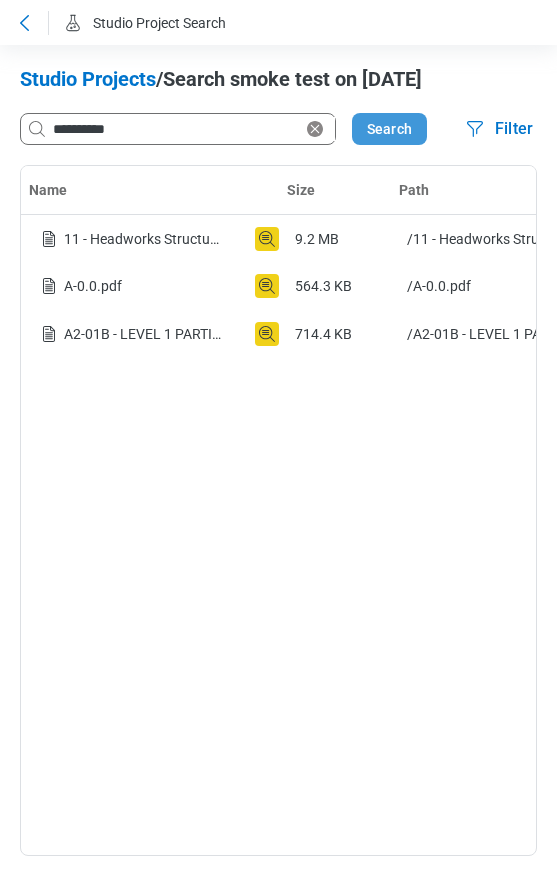 click on "Search" at bounding box center [389, 129] 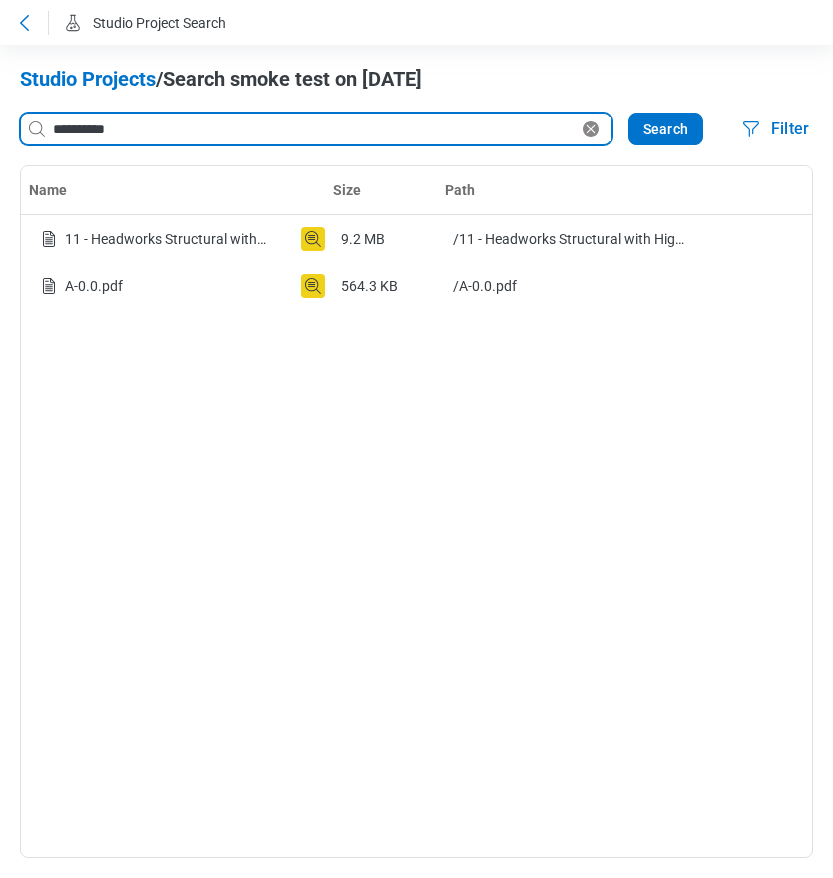 click on "**********" at bounding box center [314, 129] 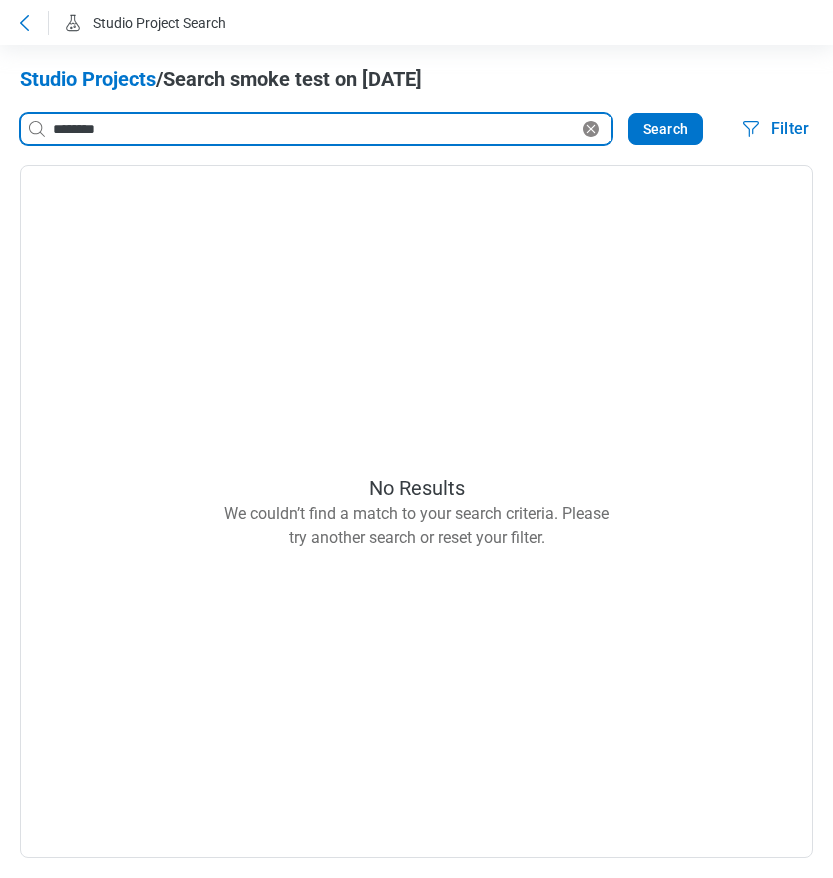 drag, startPoint x: 154, startPoint y: 138, endPoint x: 34, endPoint y: 137, distance: 120.004166 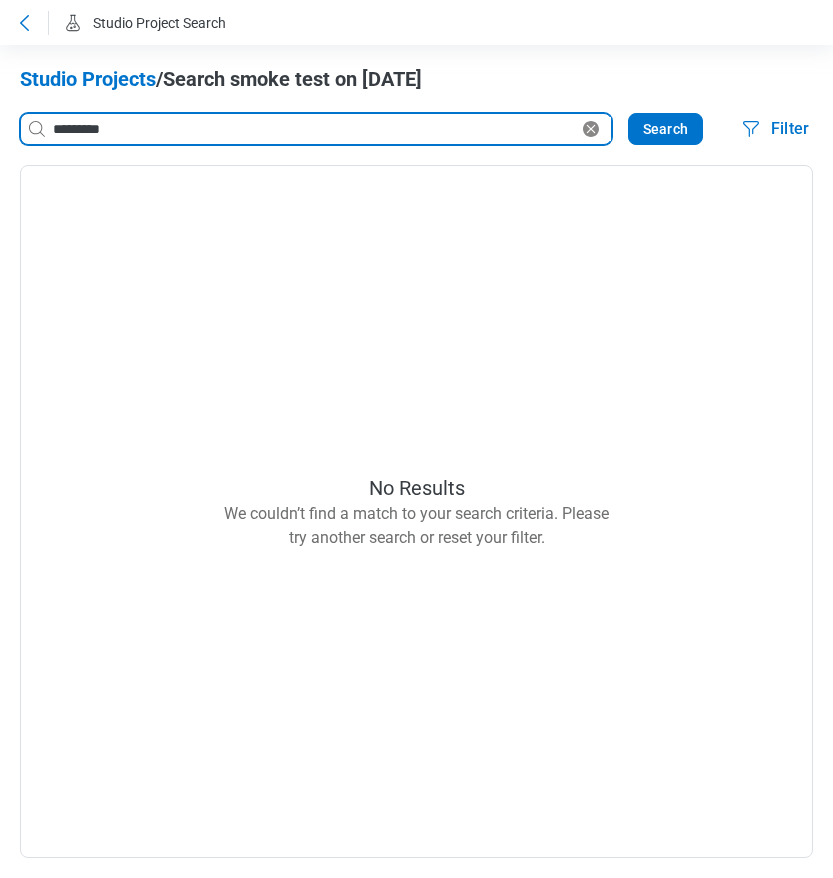 click on "*********" at bounding box center (314, 129) 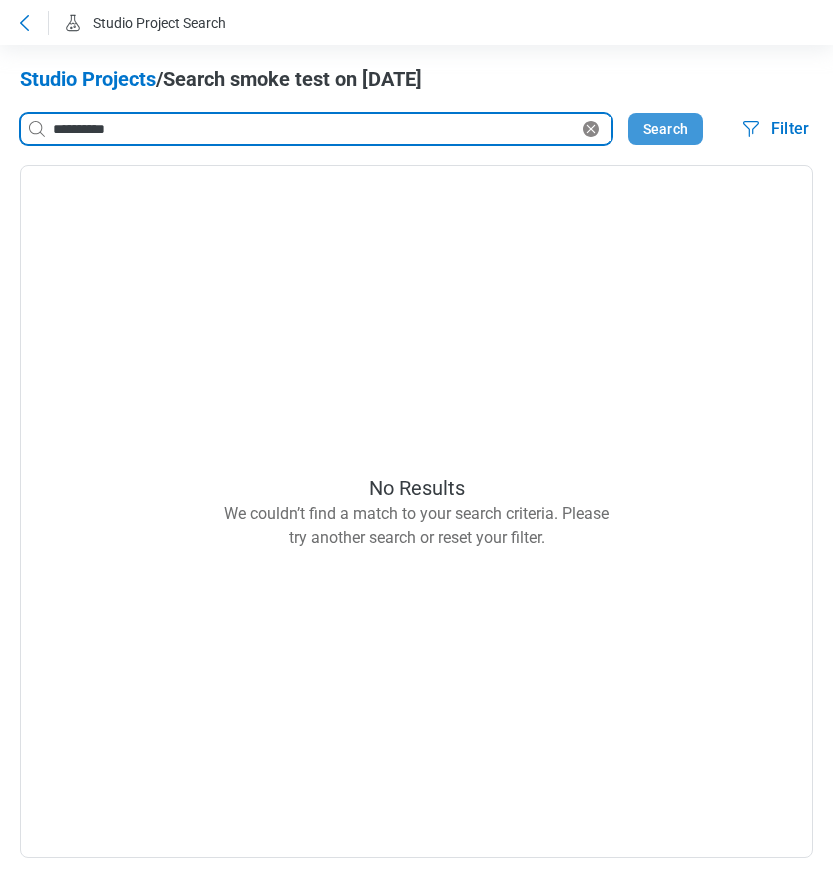 type on "**********" 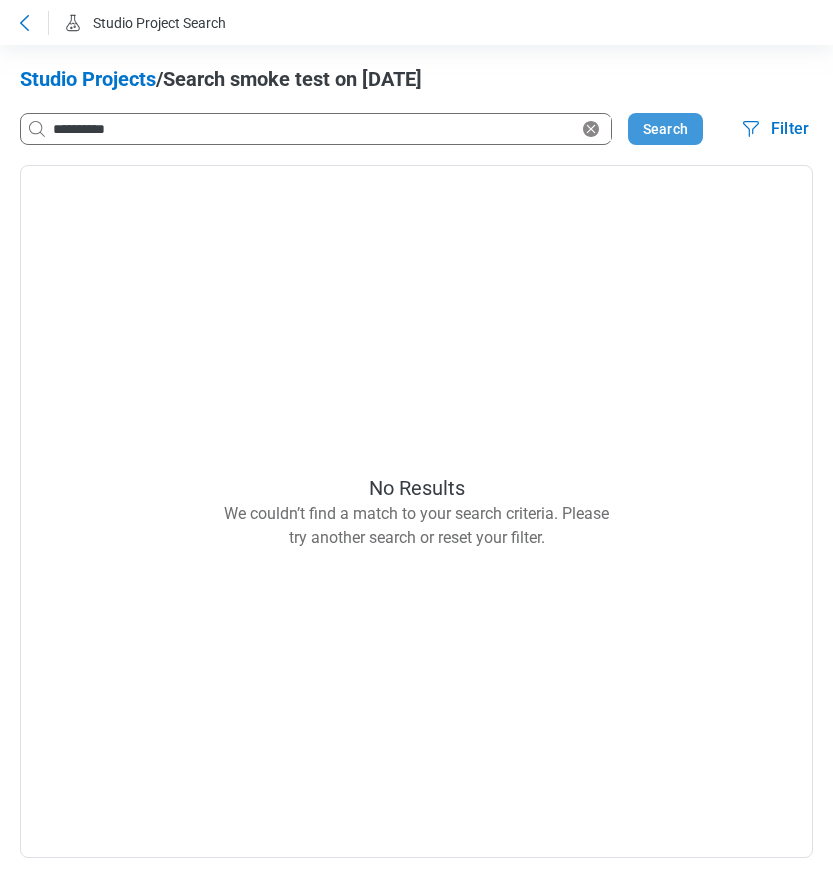 click on "Search" at bounding box center [665, 129] 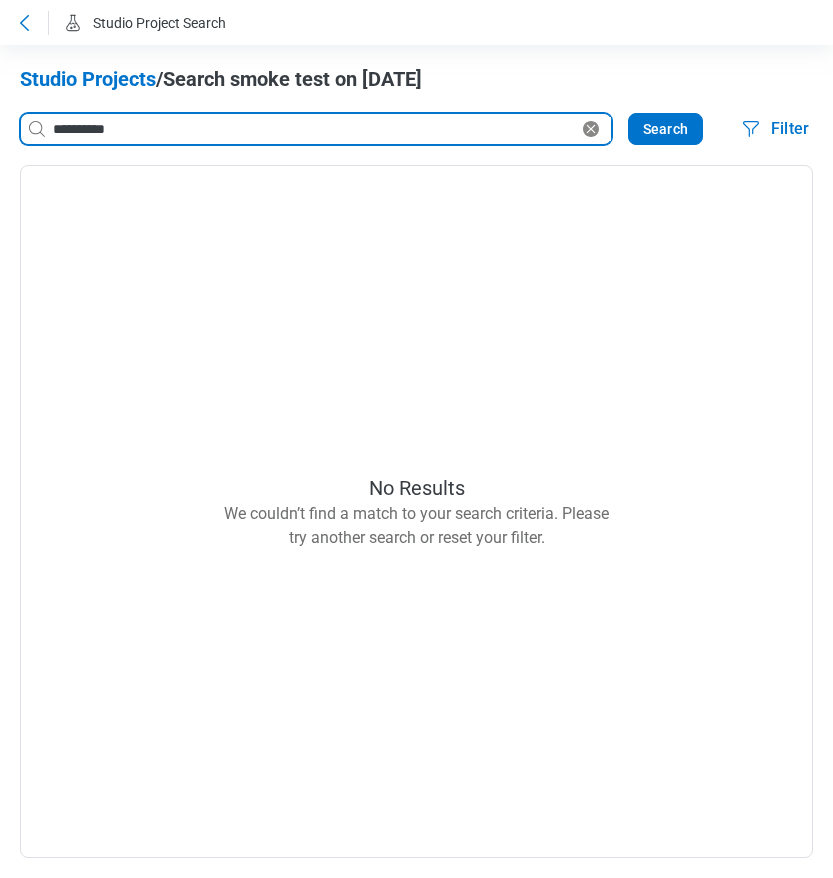 click on "**********" at bounding box center [314, 129] 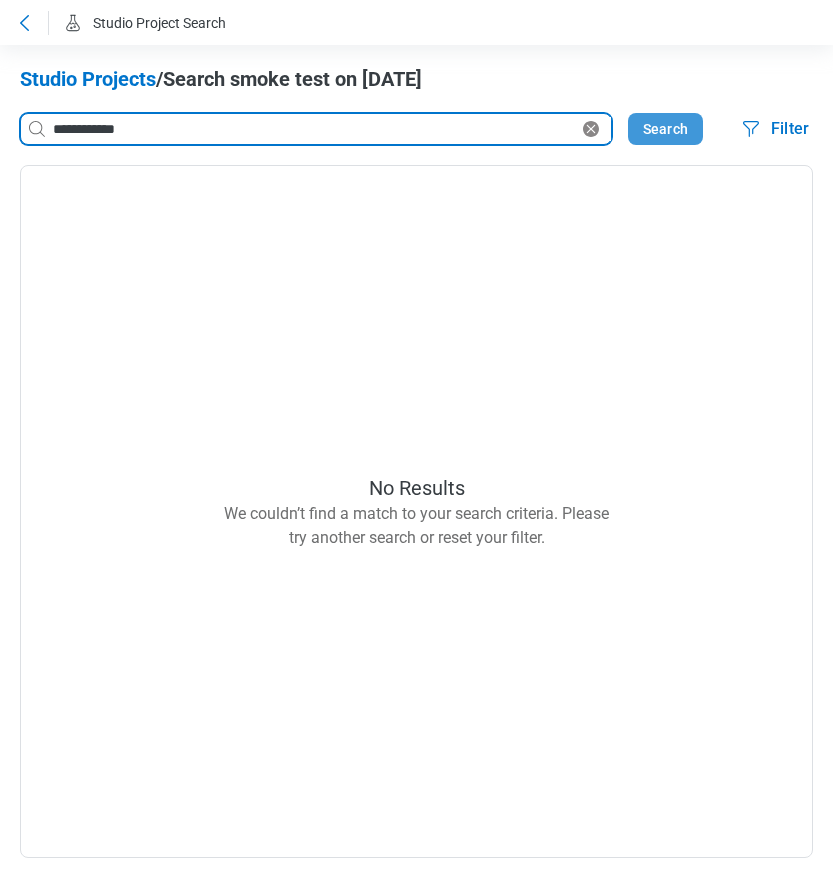 type on "**********" 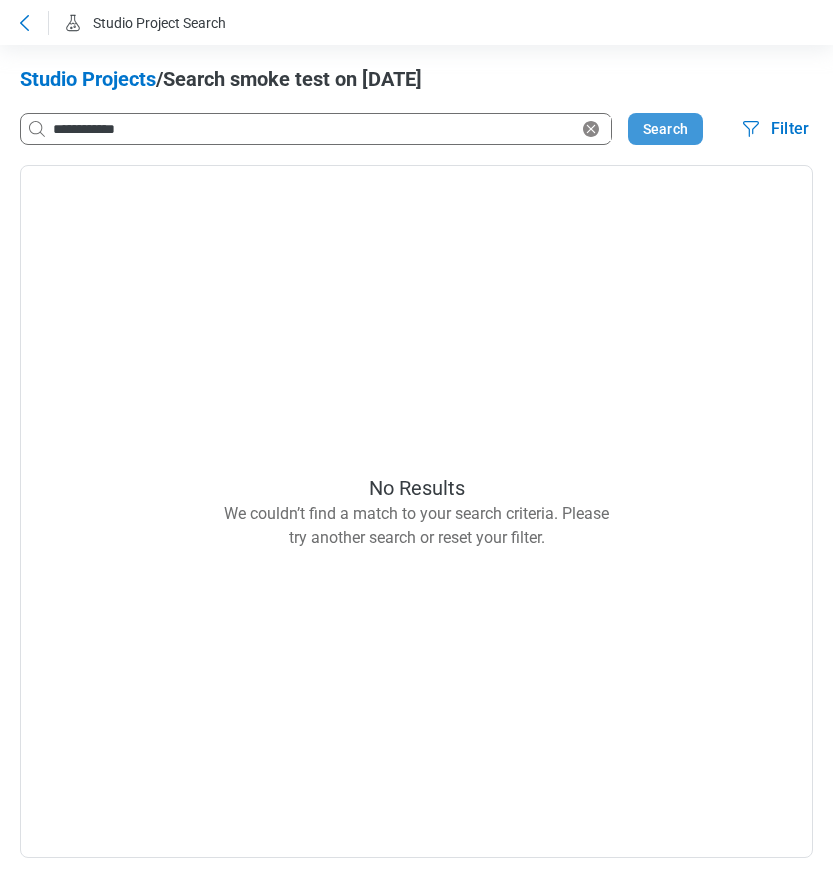 click on "Search" at bounding box center (665, 129) 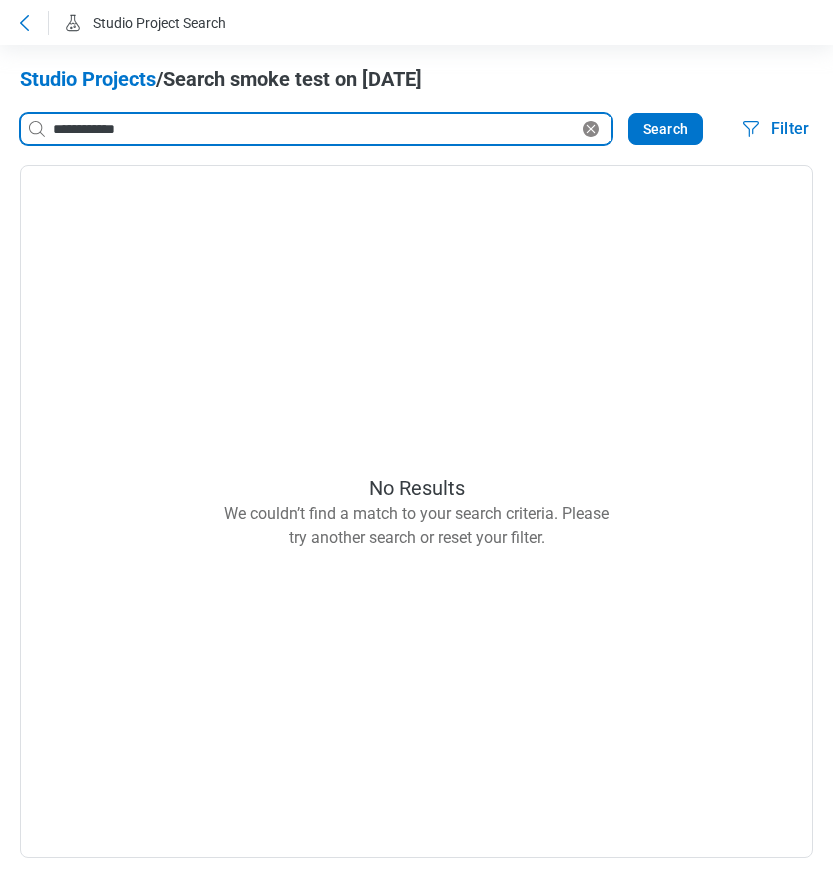 click on "**********" at bounding box center [314, 129] 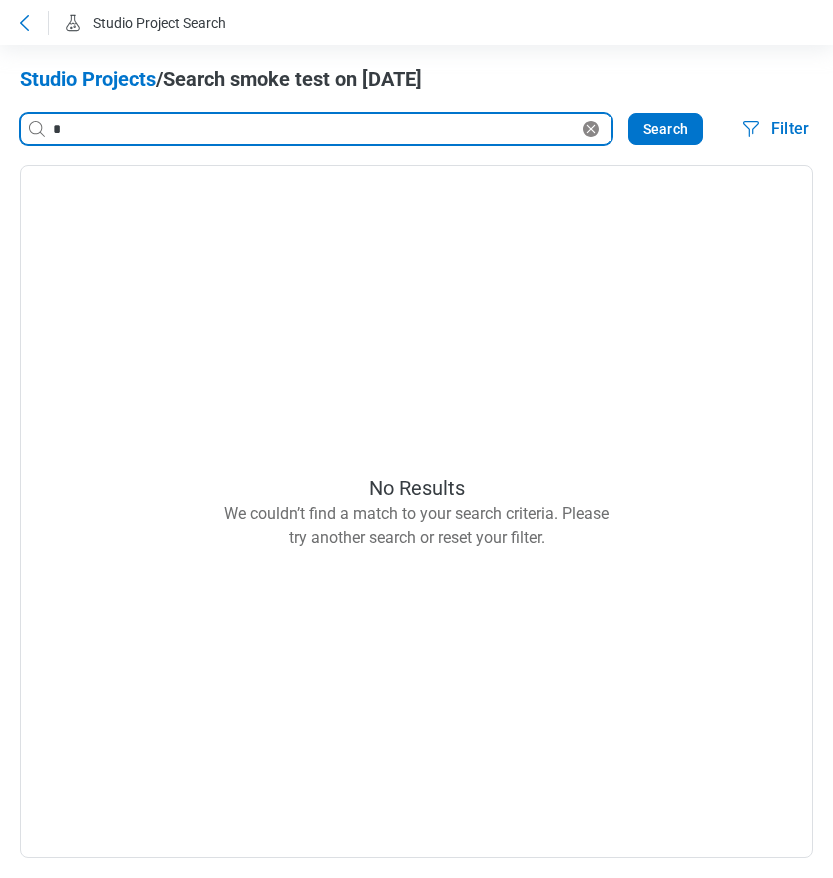 type on "*" 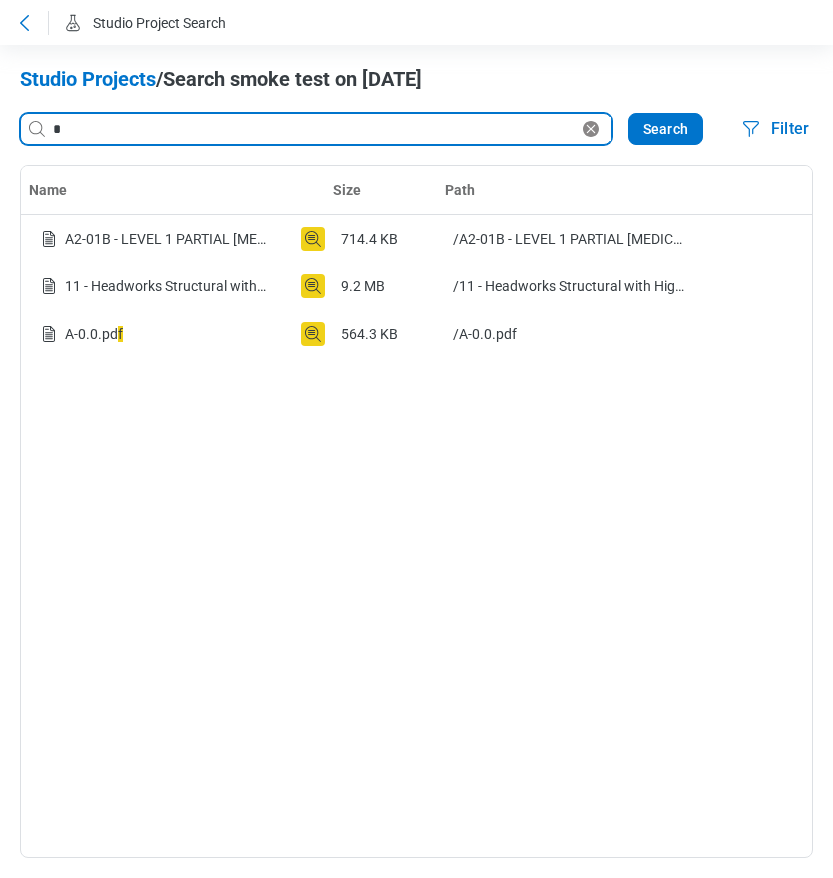 click on "*" at bounding box center (314, 129) 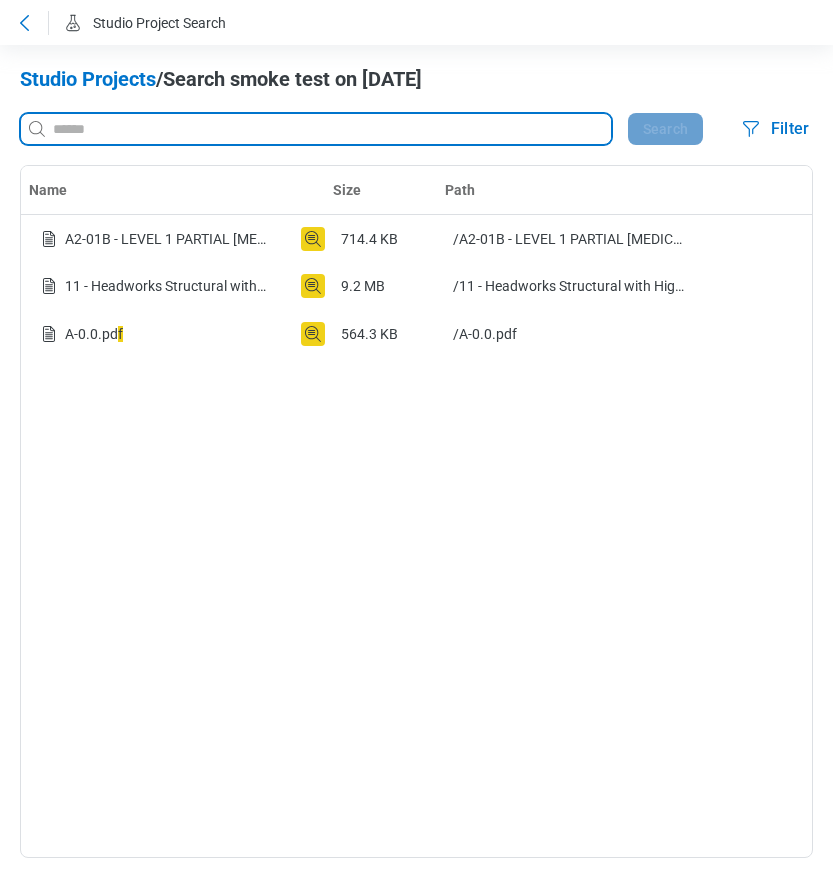 click at bounding box center (330, 129) 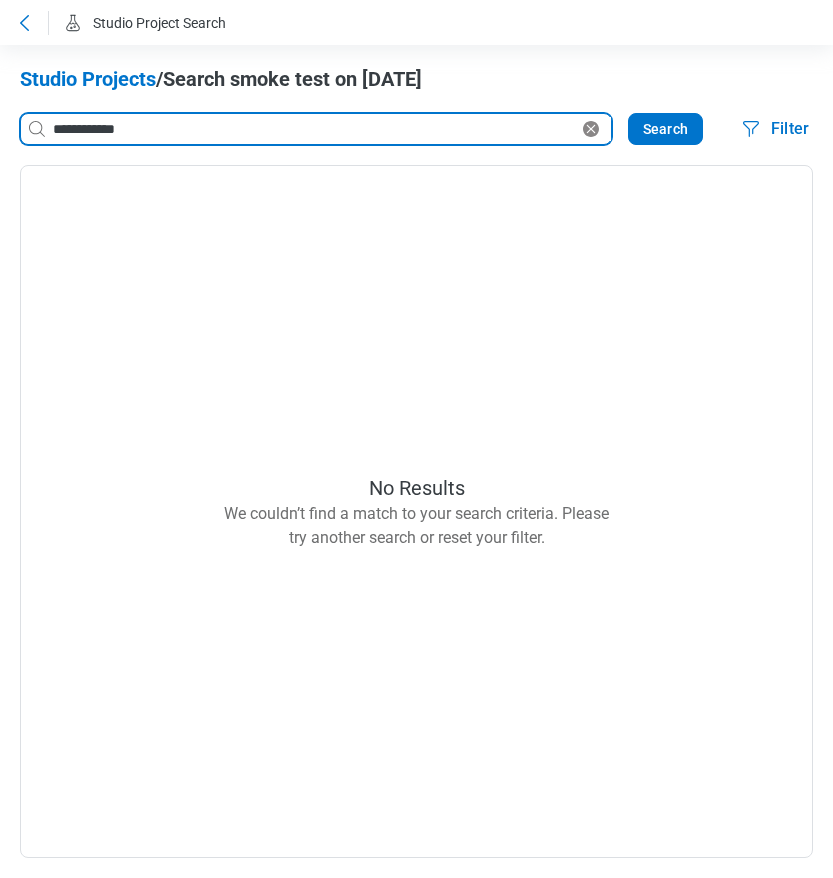 click on "**********" at bounding box center (314, 129) 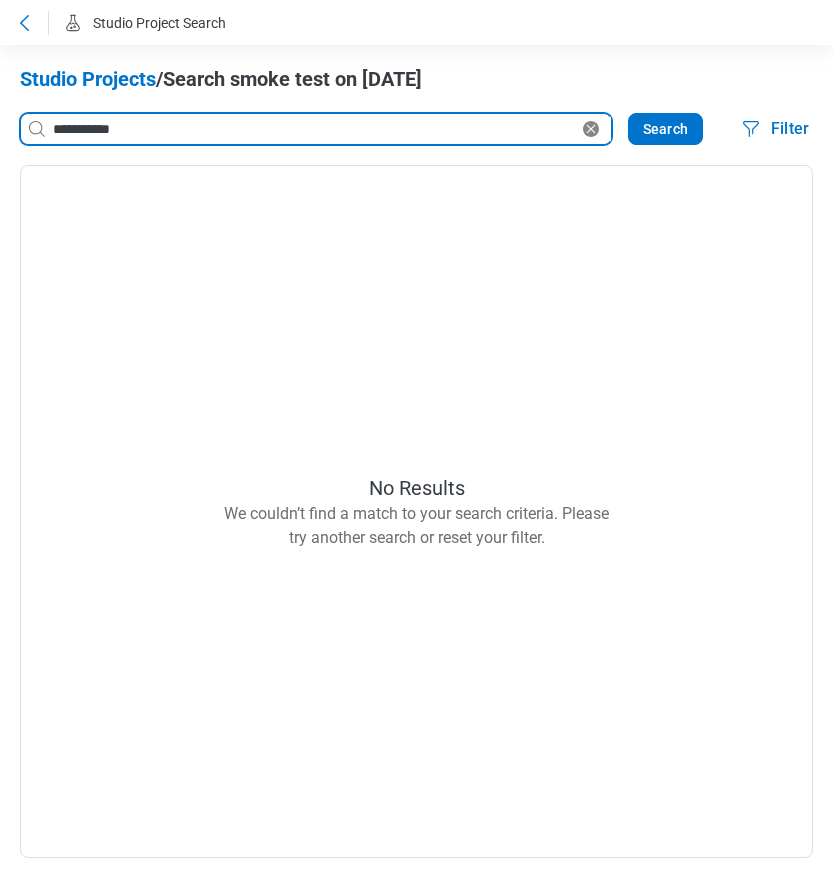 click on "**********" at bounding box center (314, 129) 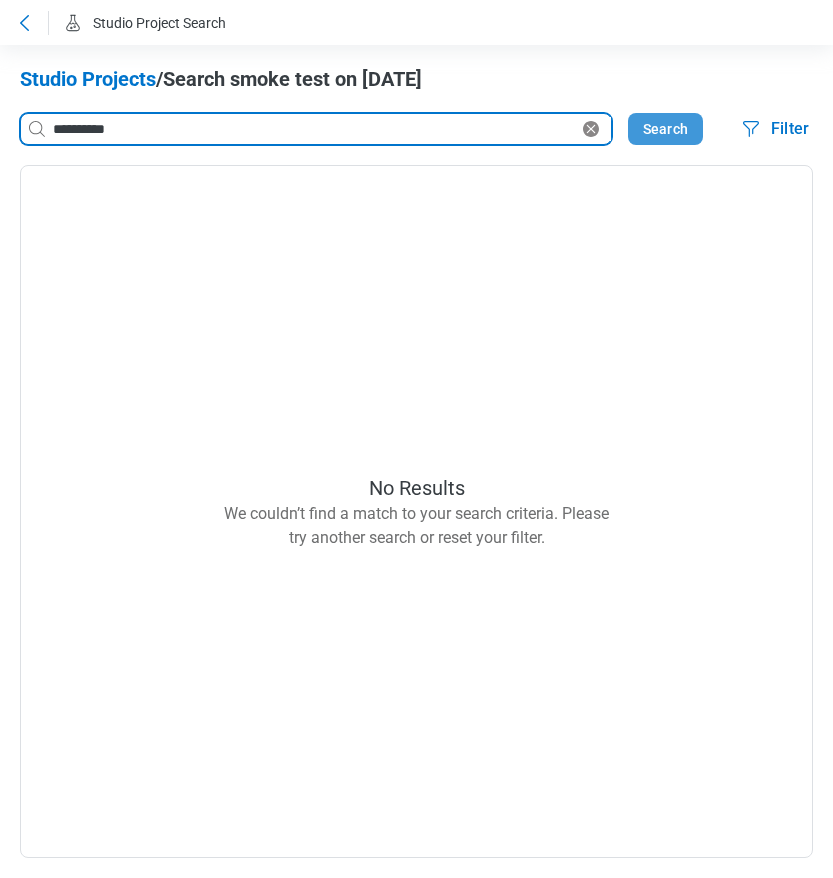 type on "**********" 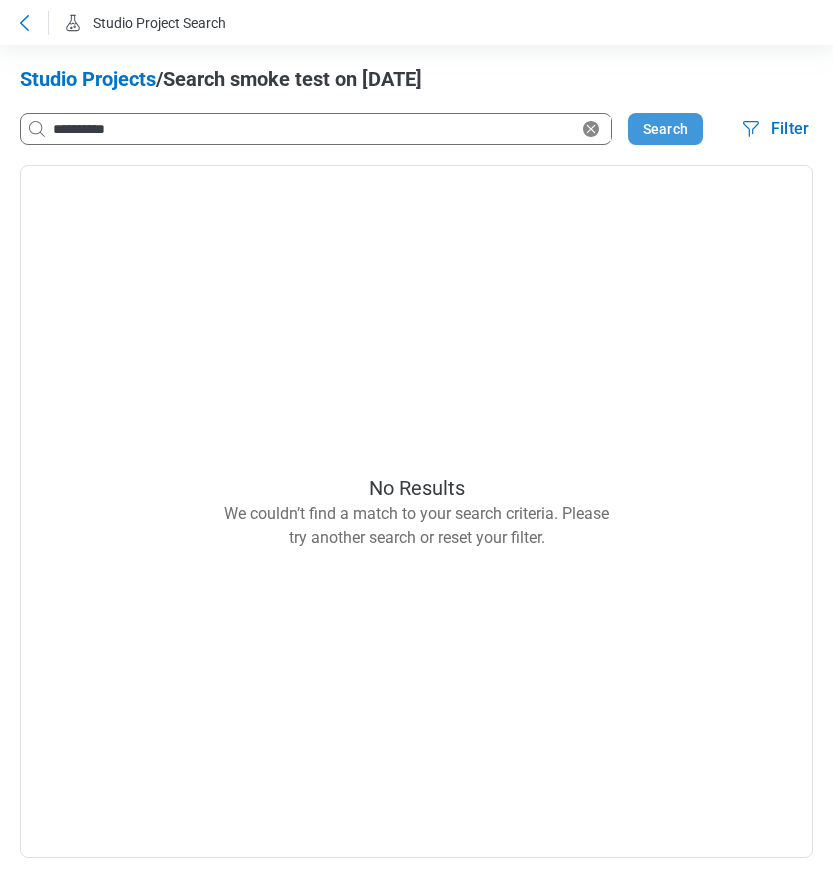 click on "Search" at bounding box center [665, 129] 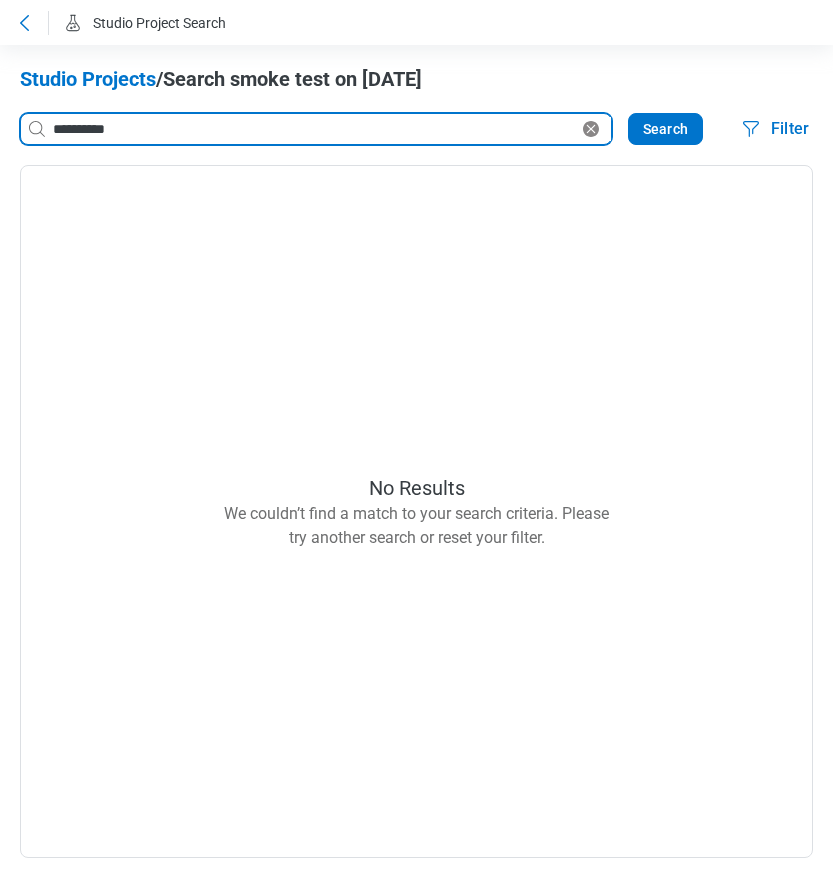 click on "**********" at bounding box center [314, 129] 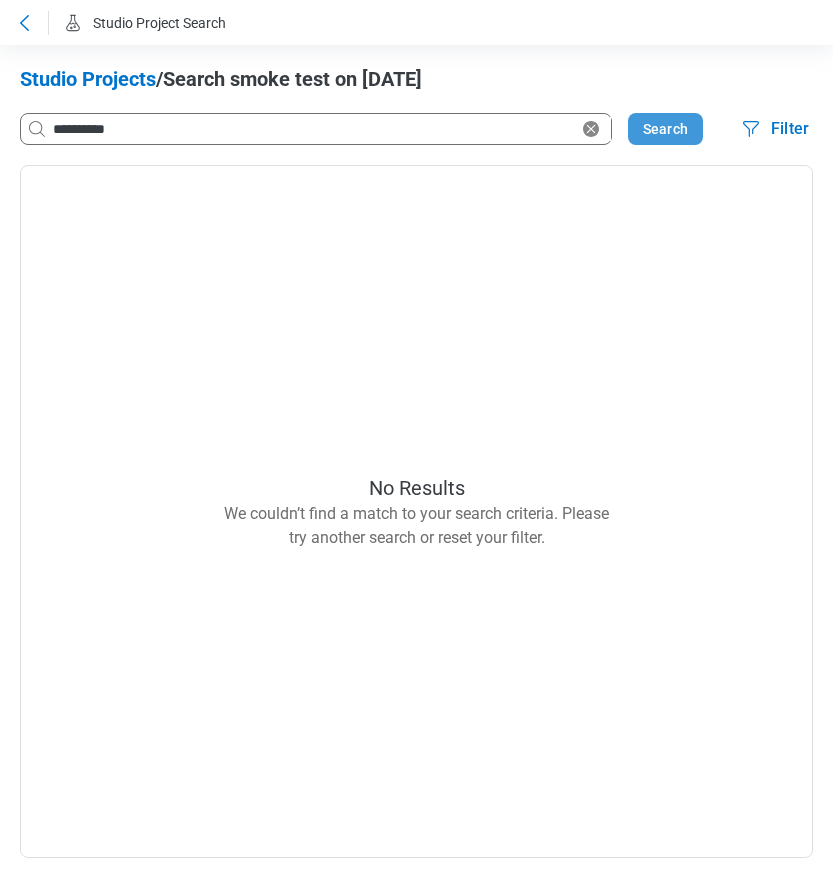 click on "Search" at bounding box center [665, 129] 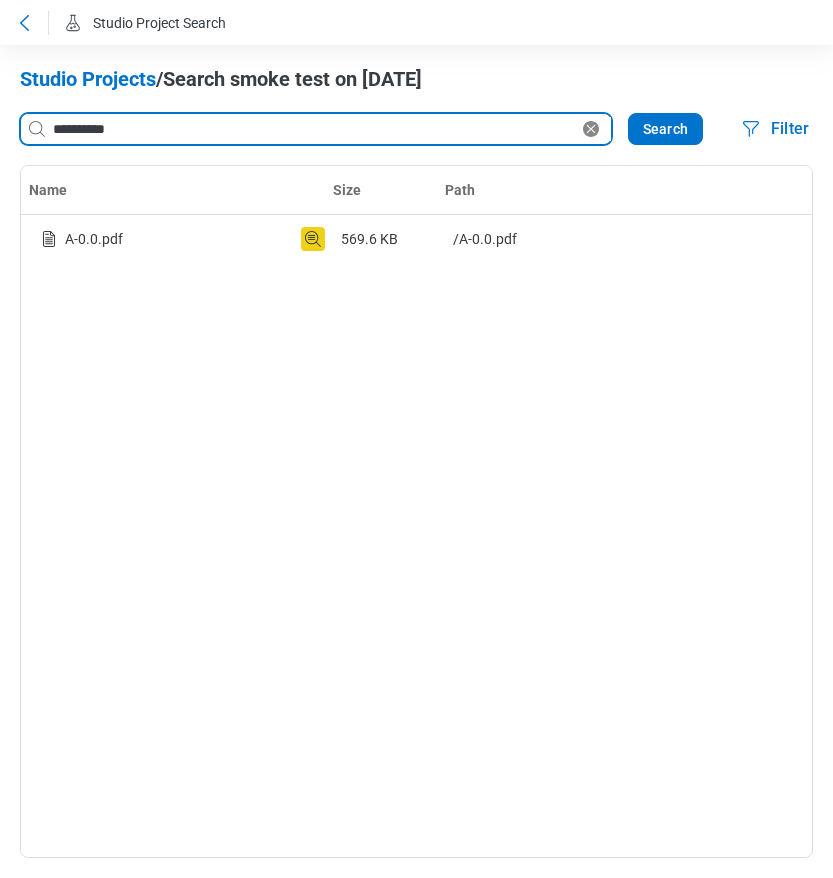 click on "**********" at bounding box center [314, 129] 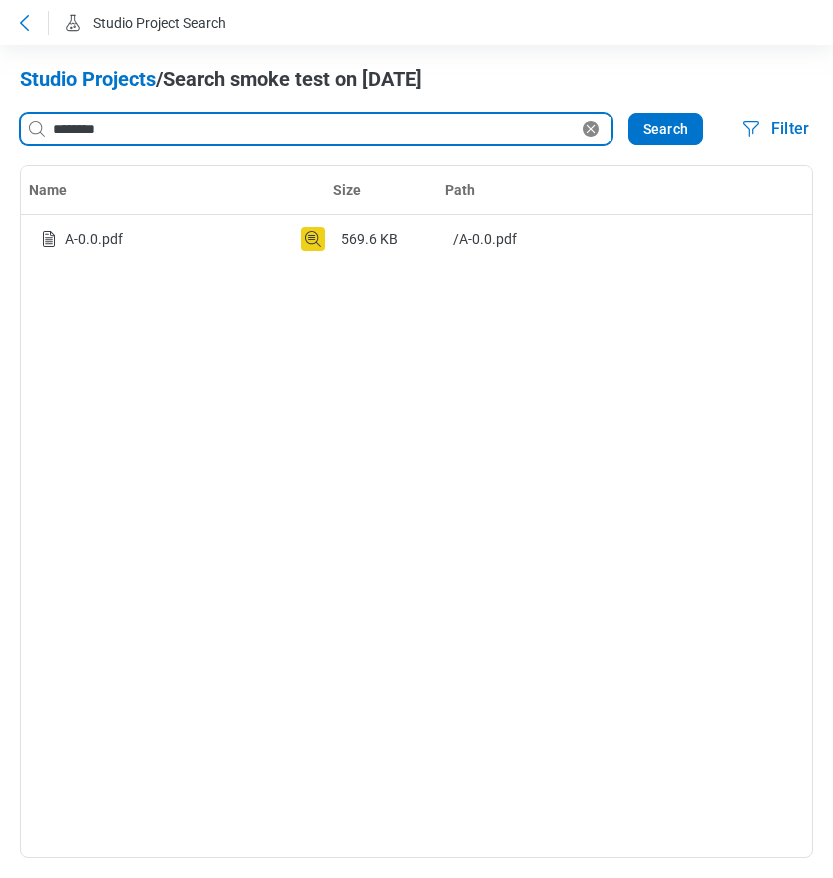 type on "********" 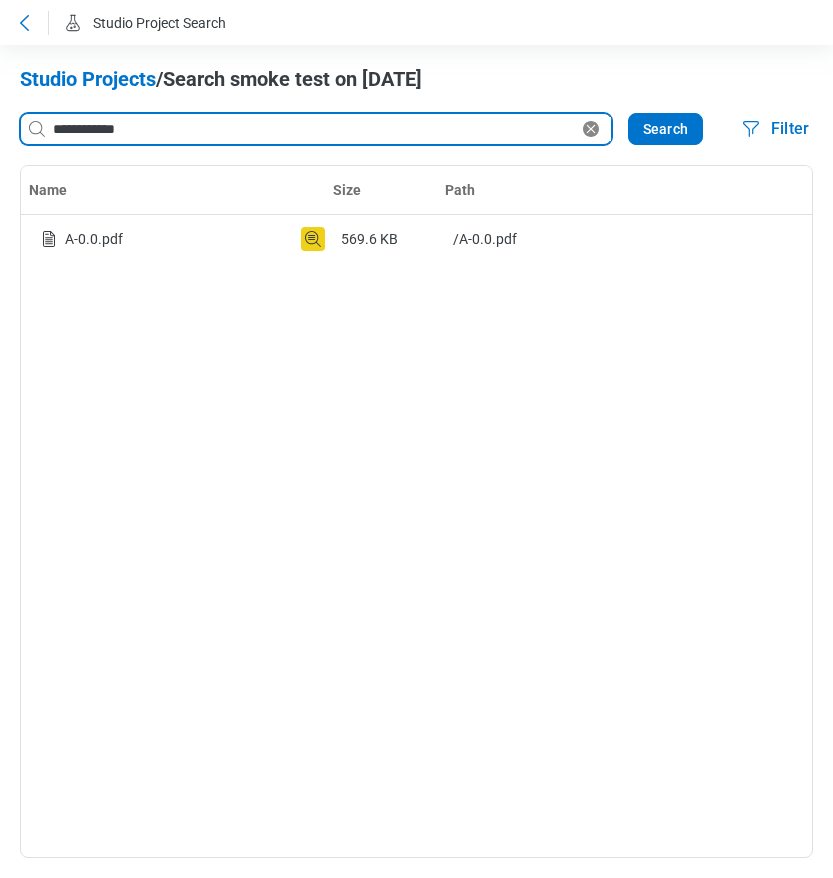 type on "**********" 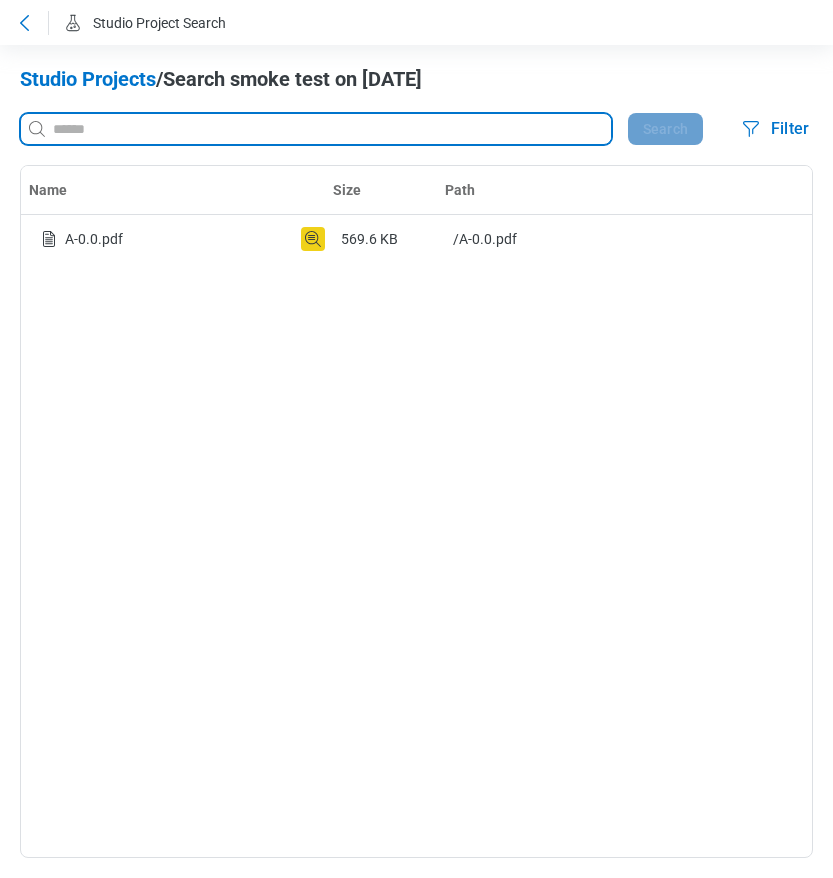 click at bounding box center (330, 129) 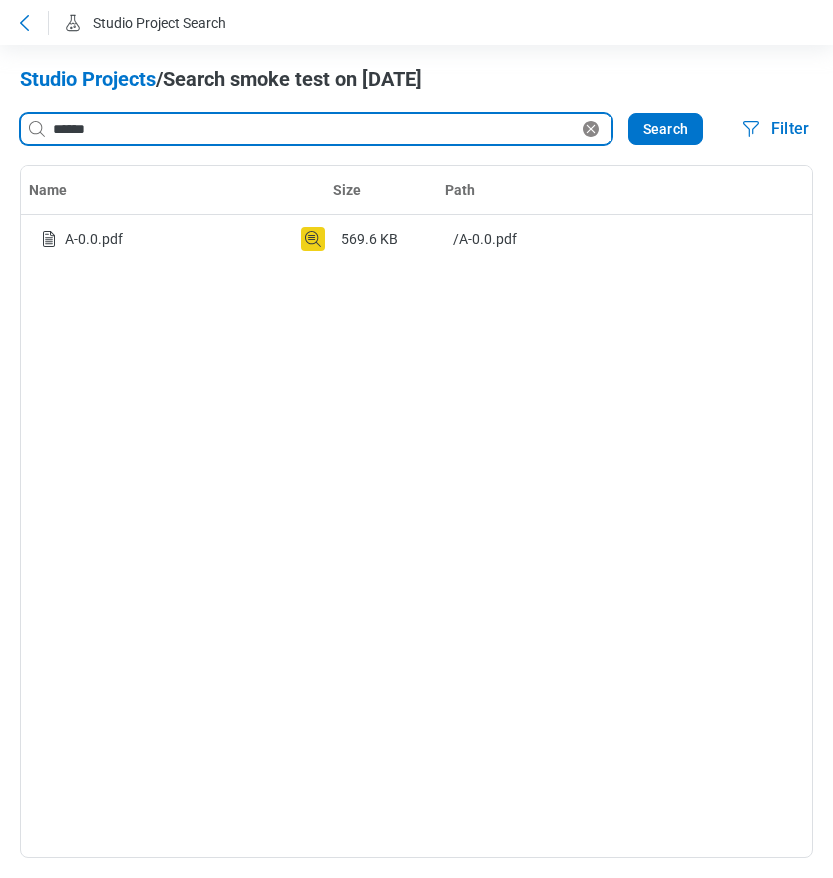 type on "******" 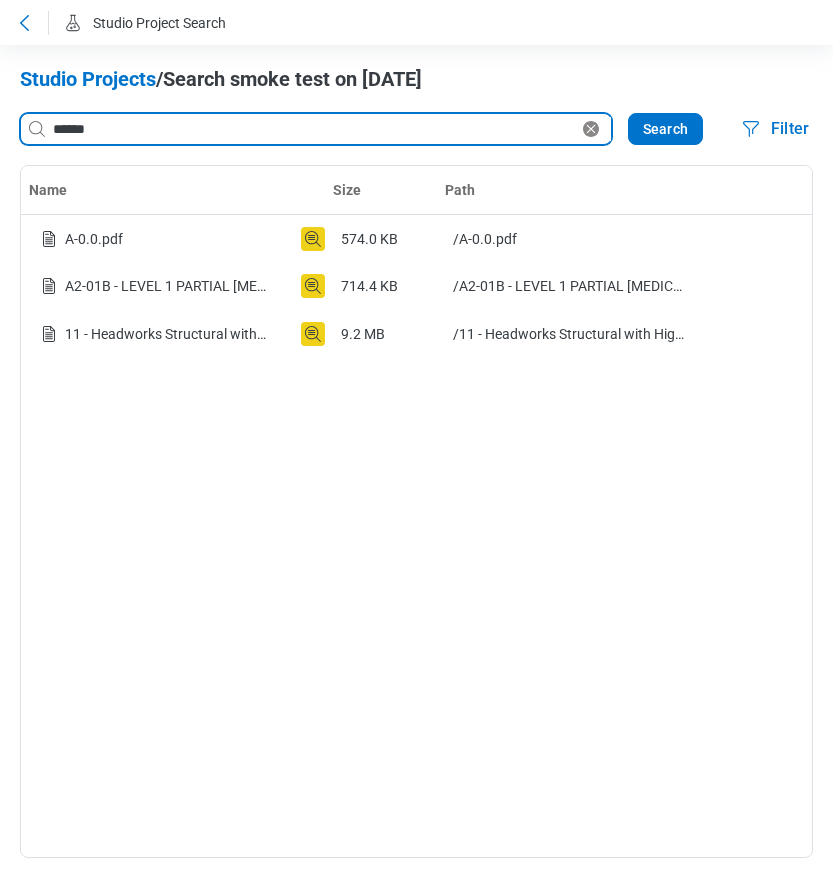 click on "******" at bounding box center (314, 129) 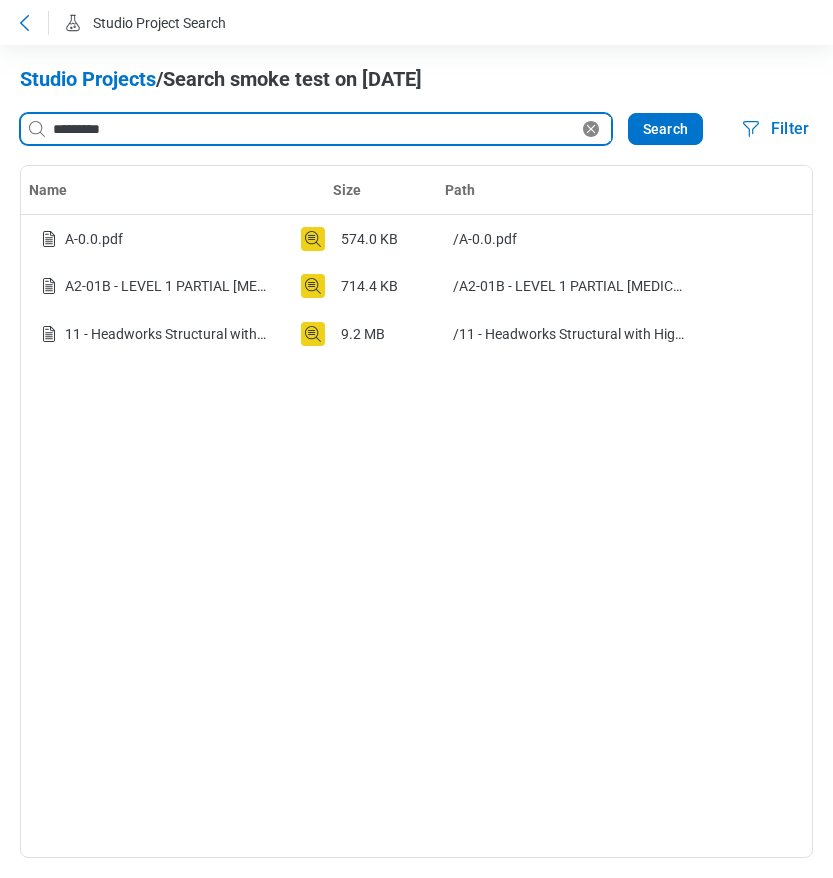 type on "*********" 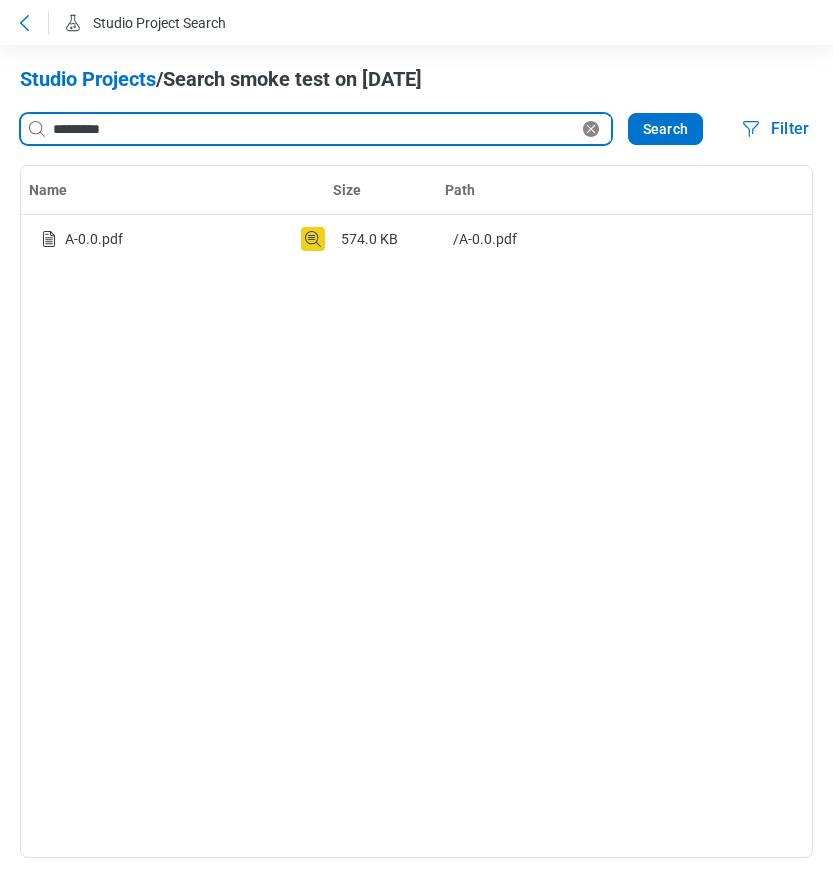 drag, startPoint x: 129, startPoint y: 128, endPoint x: 0, endPoint y: 119, distance: 129.31357 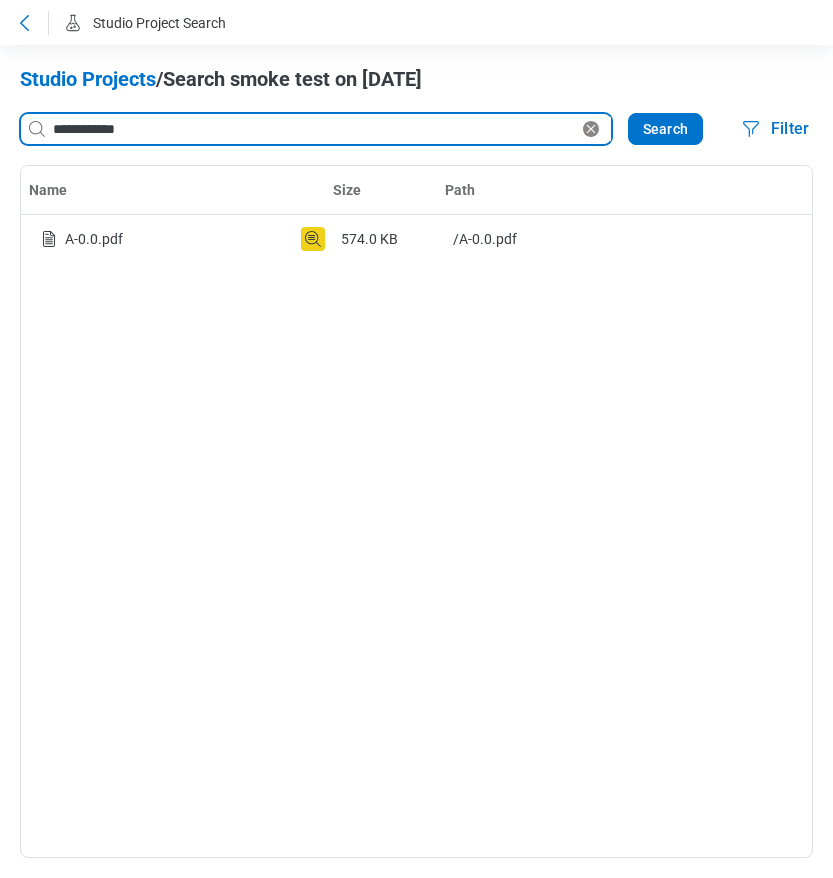 type on "**********" 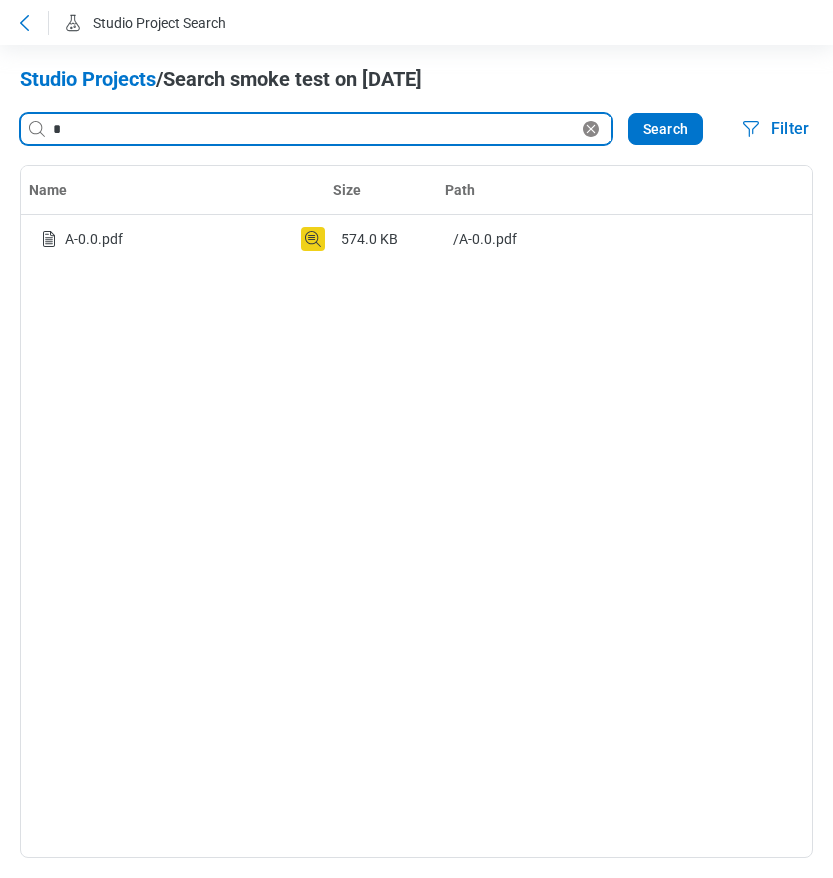 type on "*" 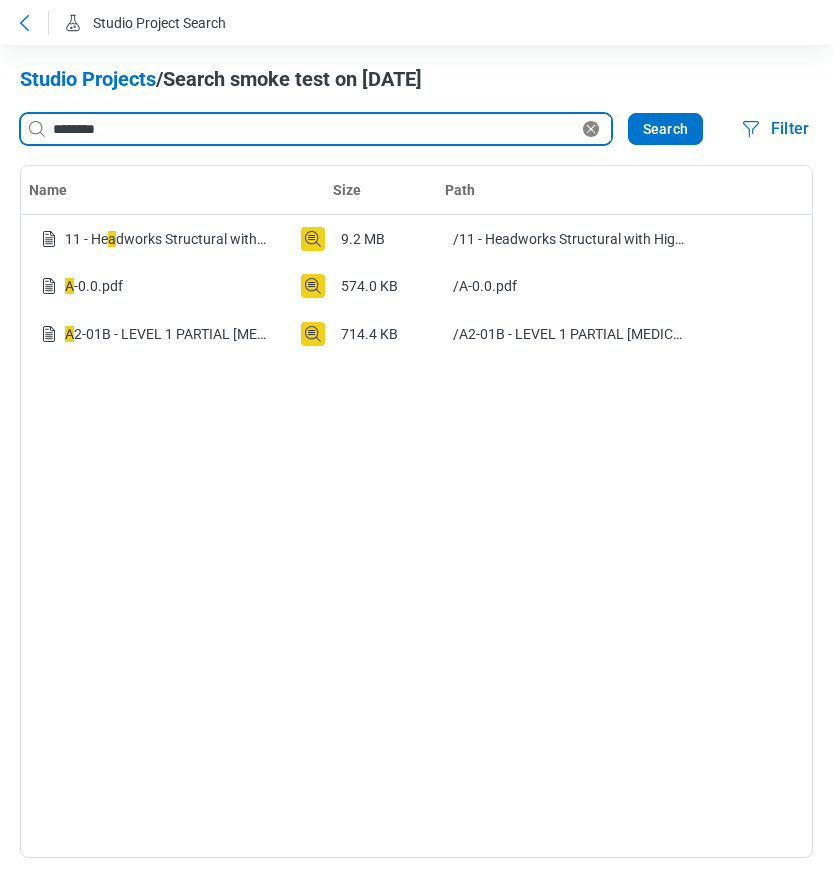 type on "********" 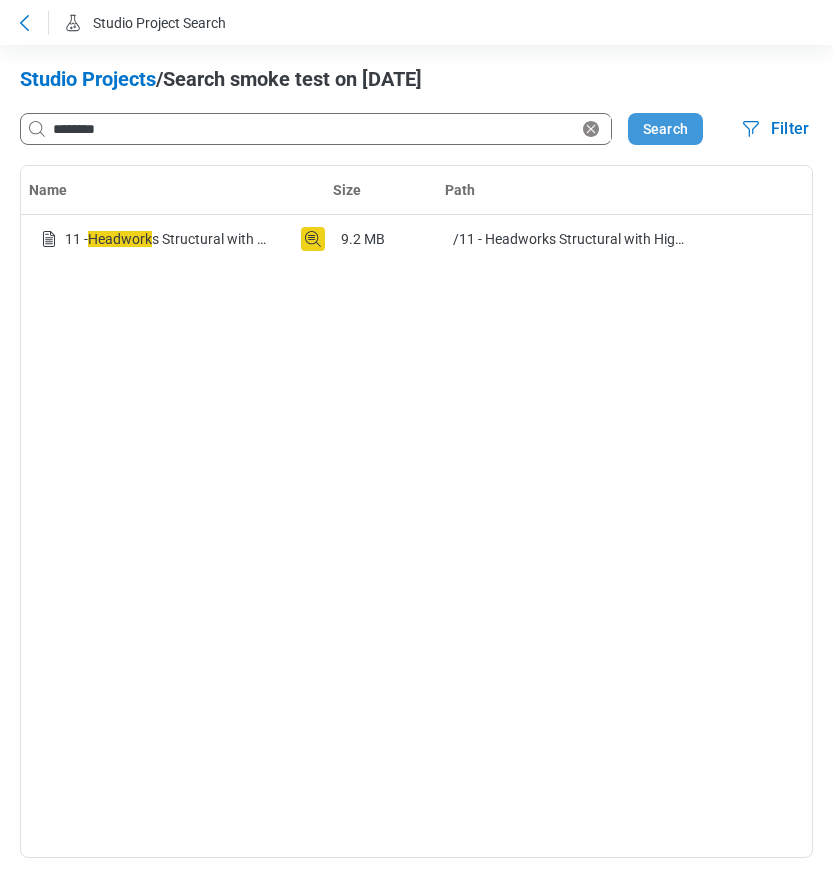 click on "Search" at bounding box center [665, 129] 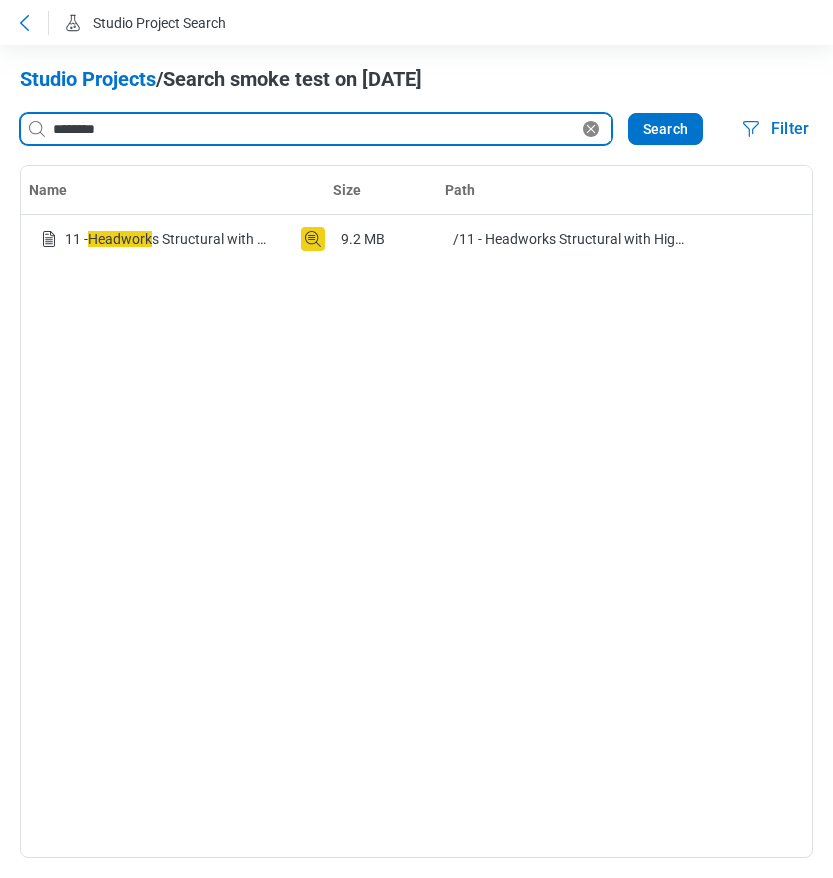 click on "********" at bounding box center (314, 129) 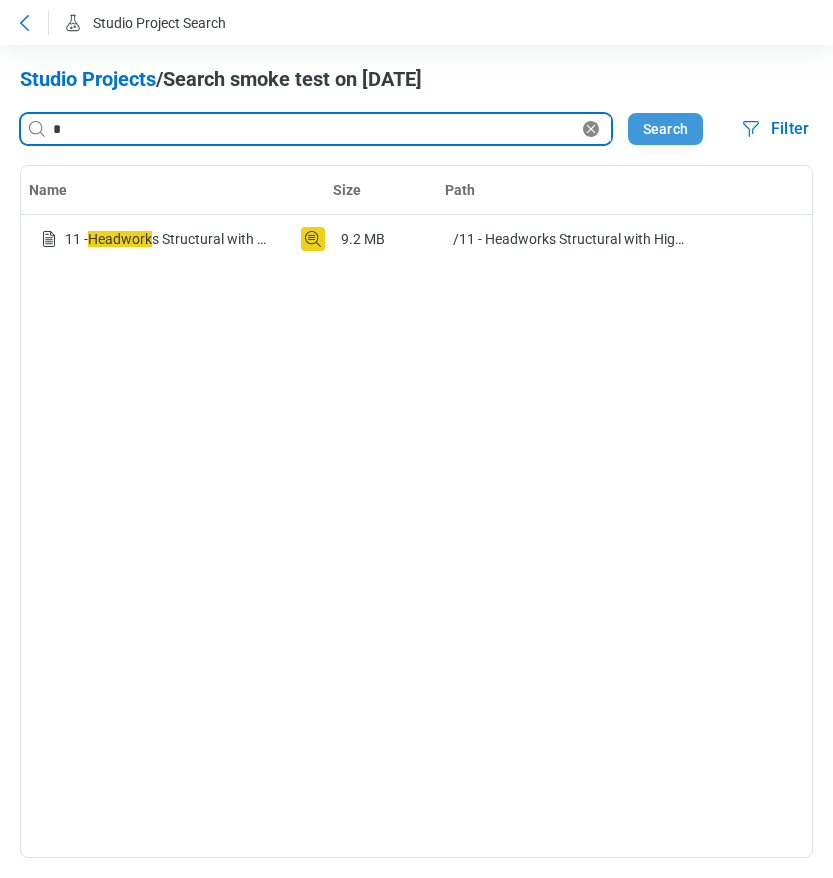 type on "*" 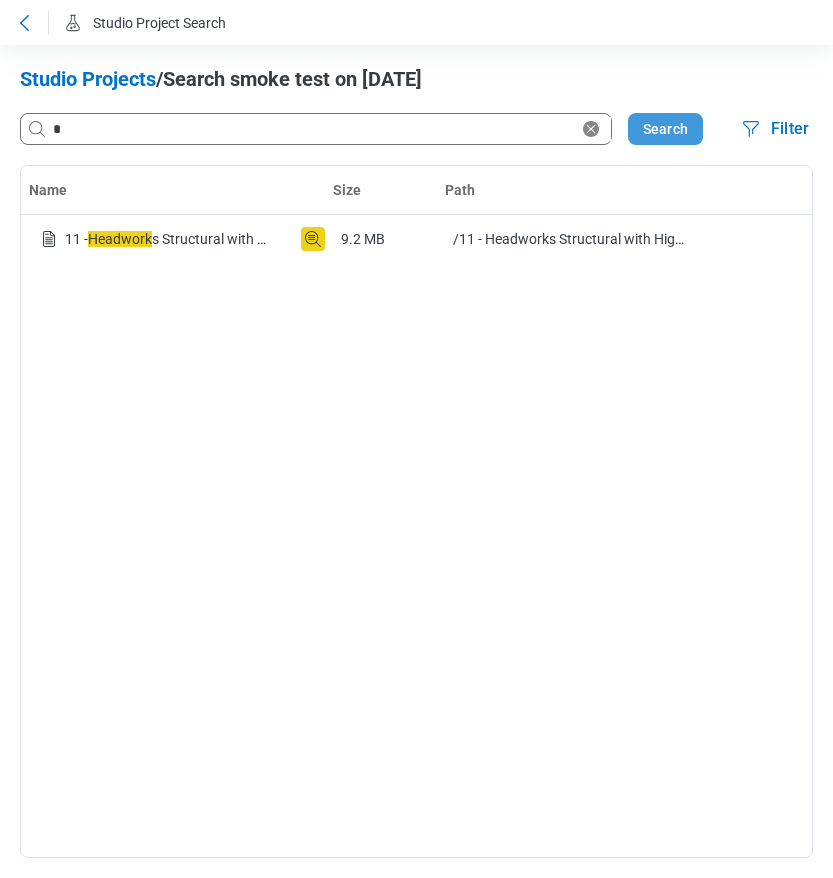 click on "Search" at bounding box center [665, 129] 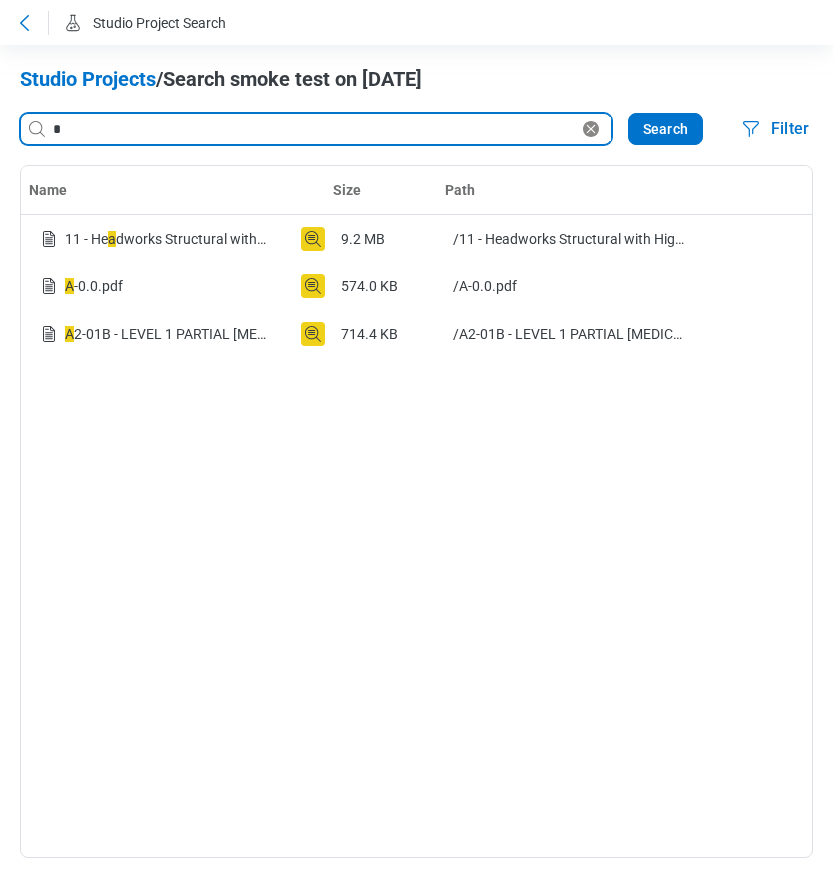 click 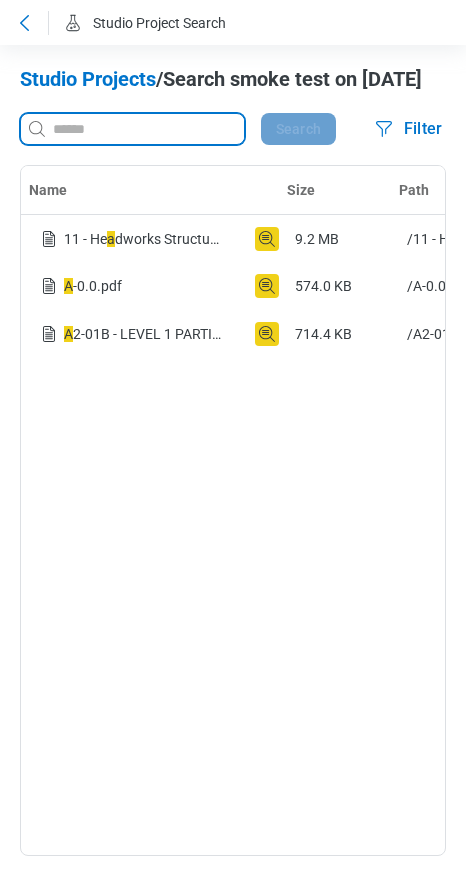 click at bounding box center (146, 129) 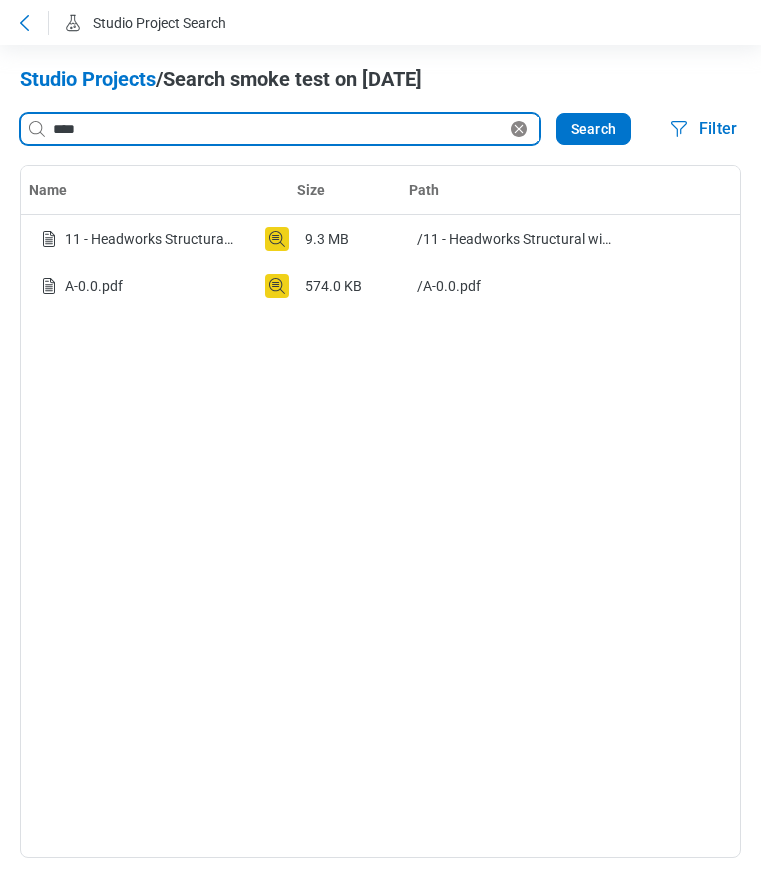 click on "****" at bounding box center [278, 129] 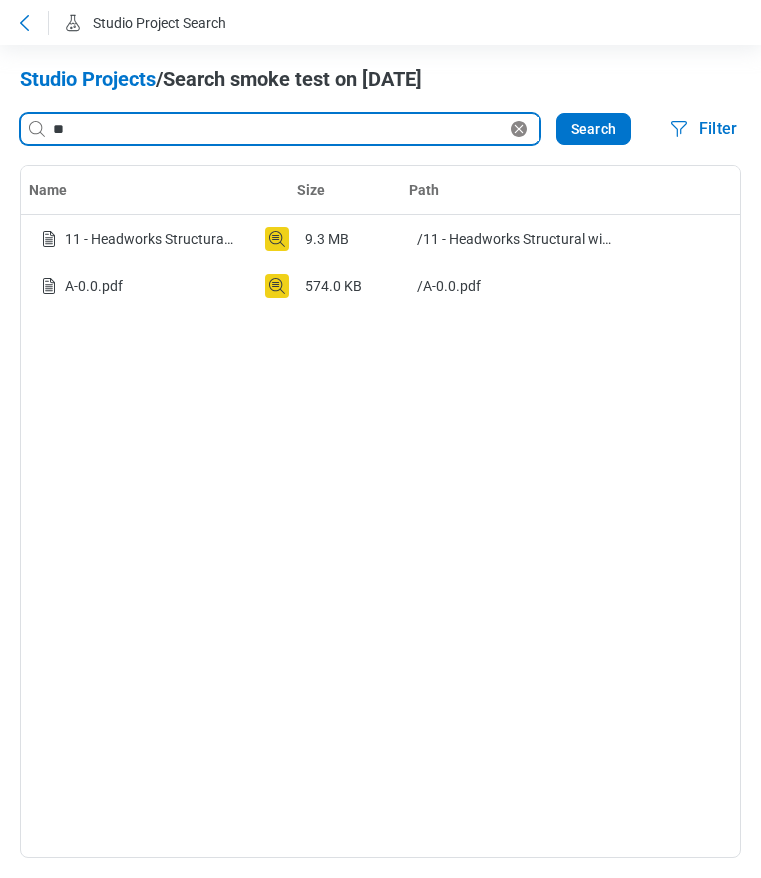 type on "*" 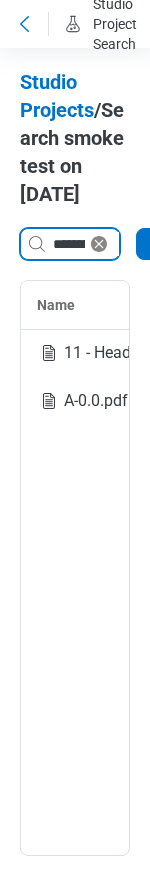 type on "**********" 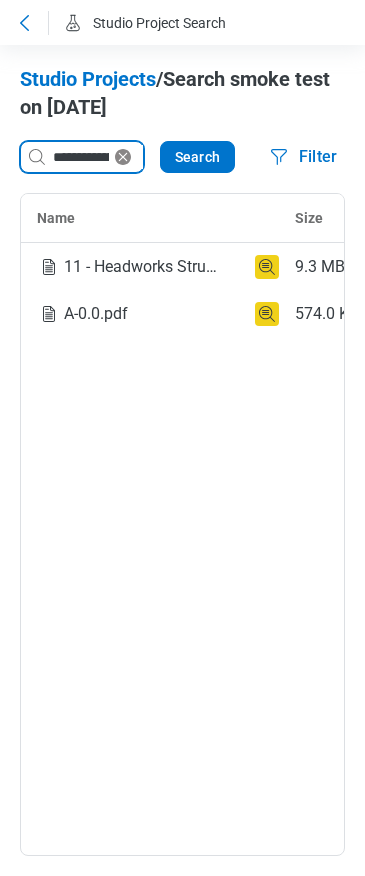 click 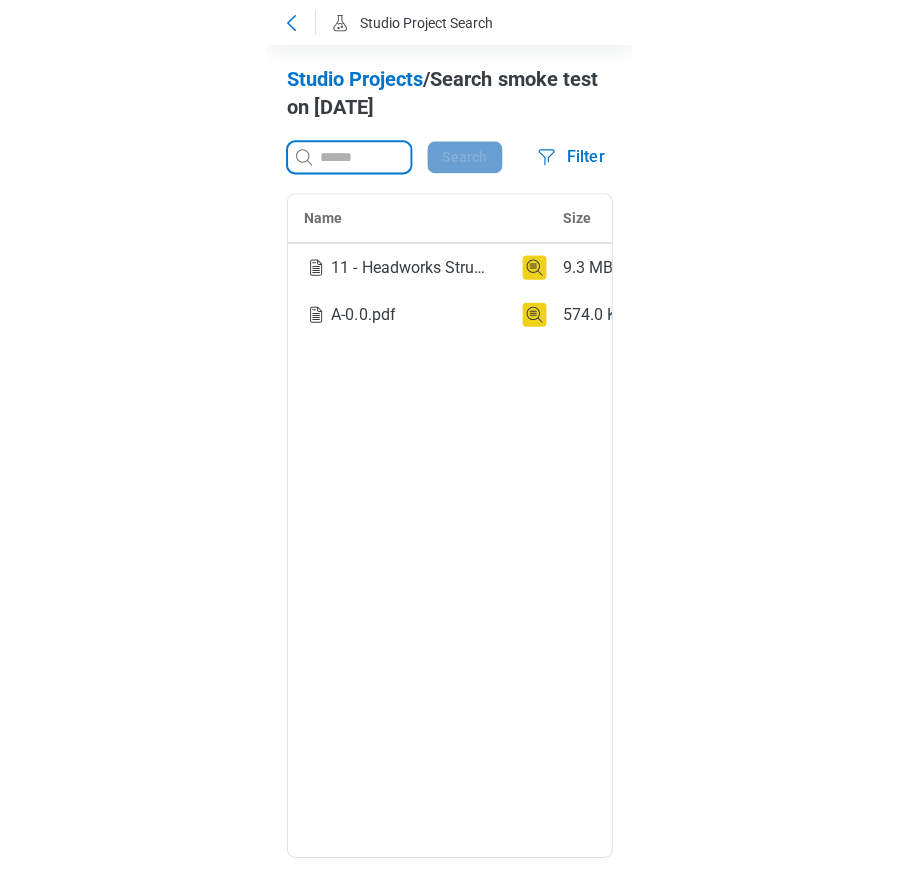 scroll, scrollTop: 0, scrollLeft: 0, axis: both 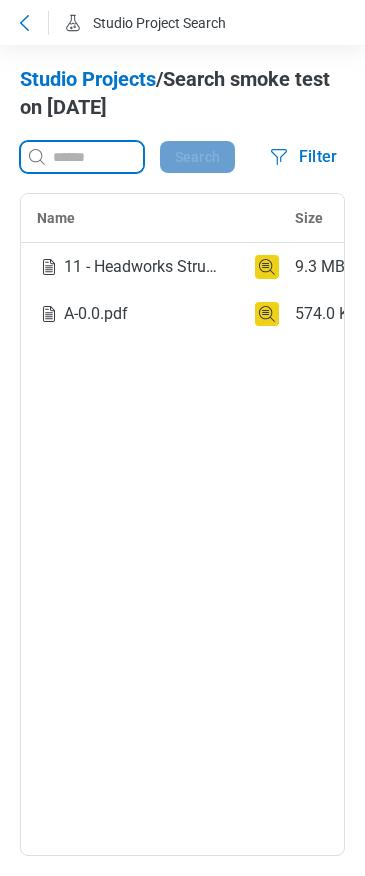 click at bounding box center (96, 157) 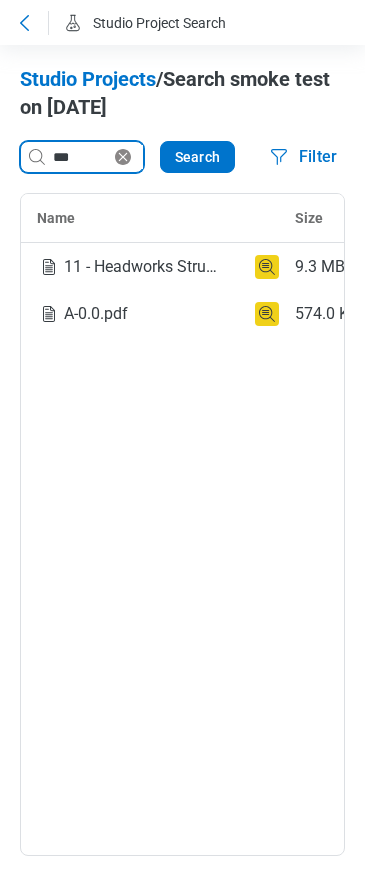 type on "***" 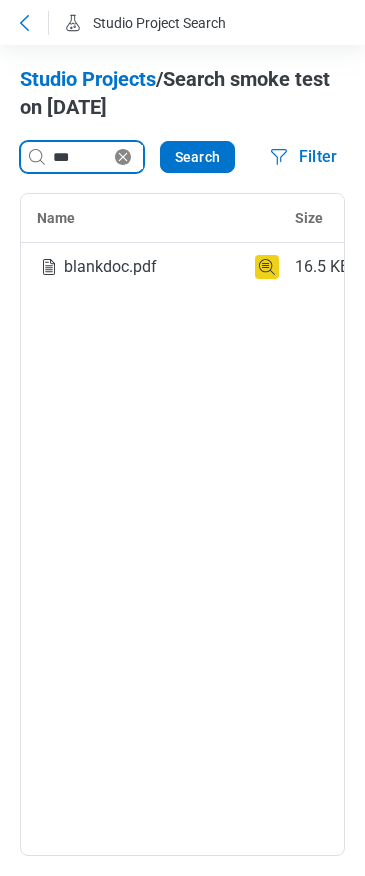 click on "***" at bounding box center (80, 157) 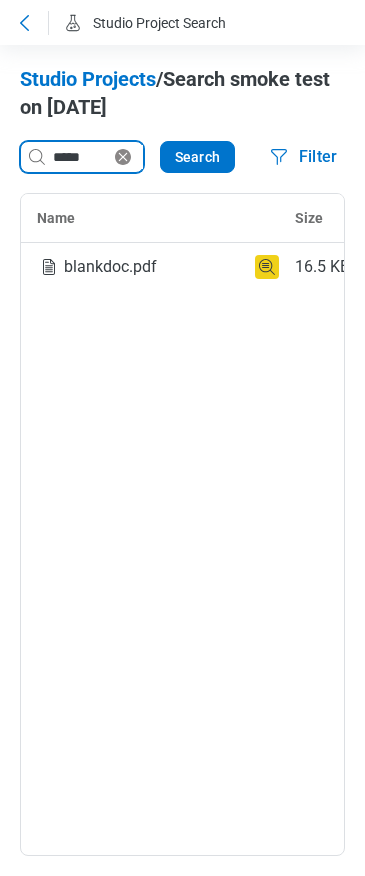 type on "*****" 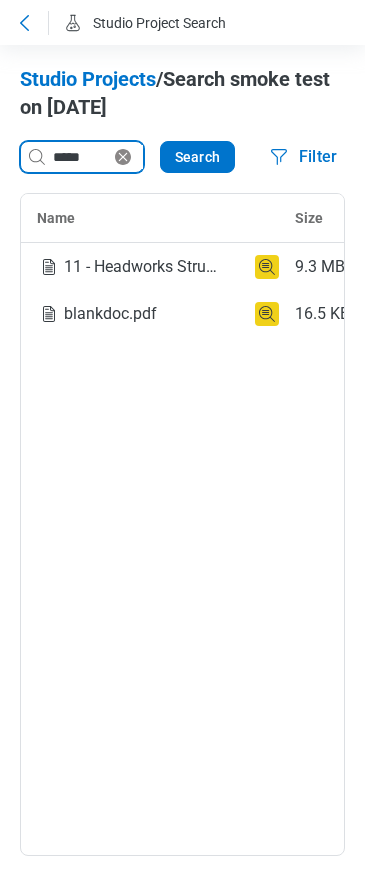 click on "*****" at bounding box center [80, 157] 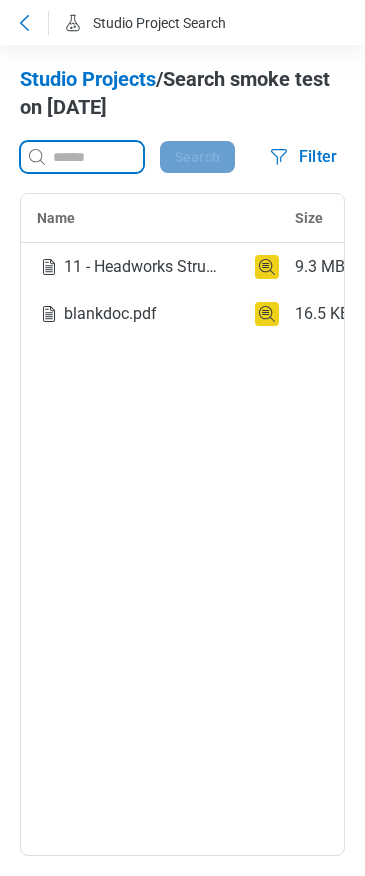 click at bounding box center [96, 157] 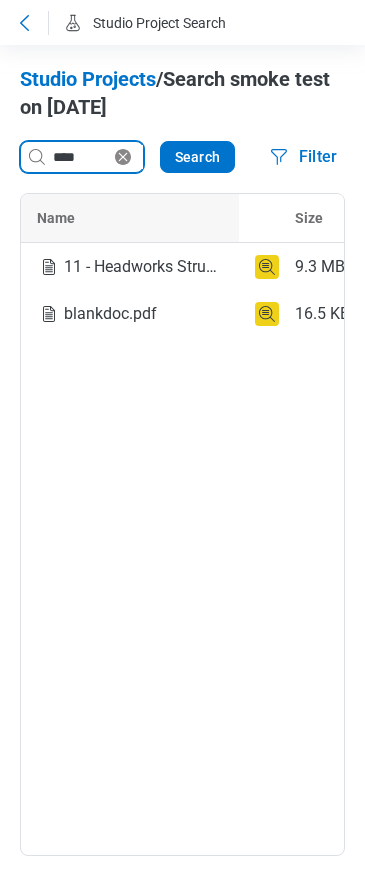 type on "****" 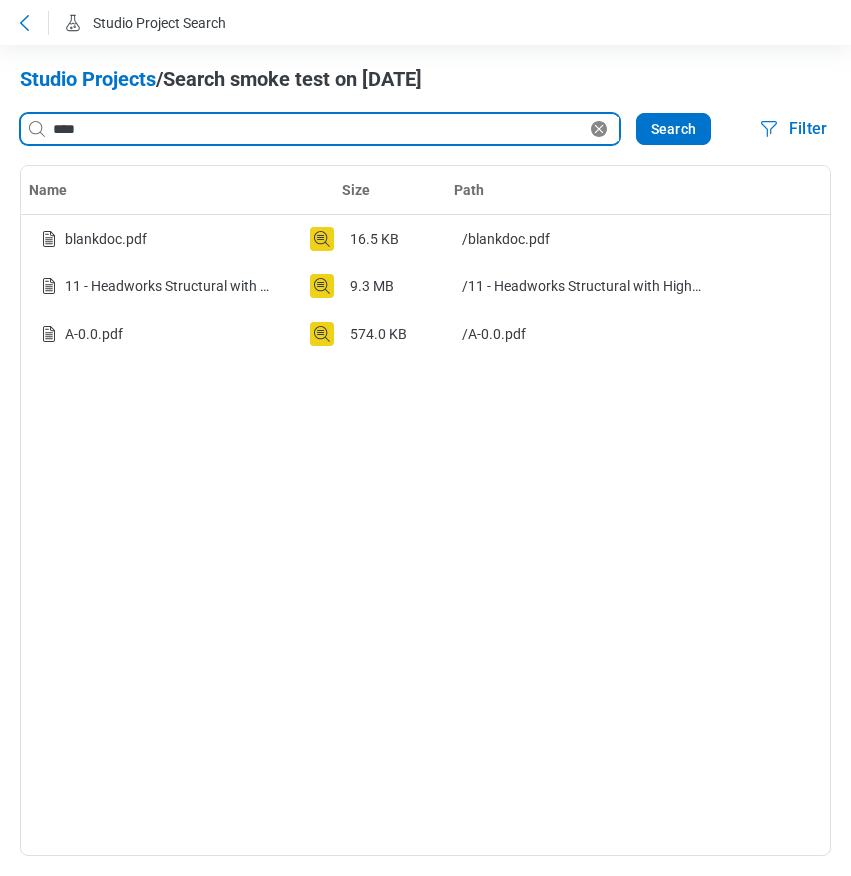 drag, startPoint x: 101, startPoint y: 127, endPoint x: 126, endPoint y: 129, distance: 25.079872 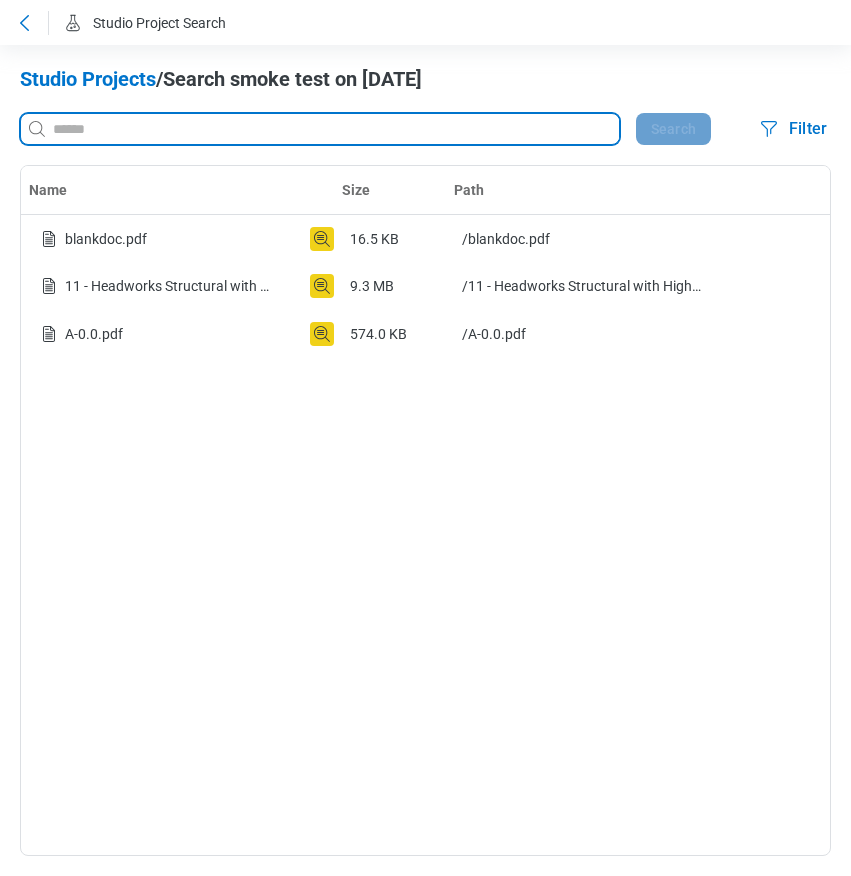 click at bounding box center [334, 129] 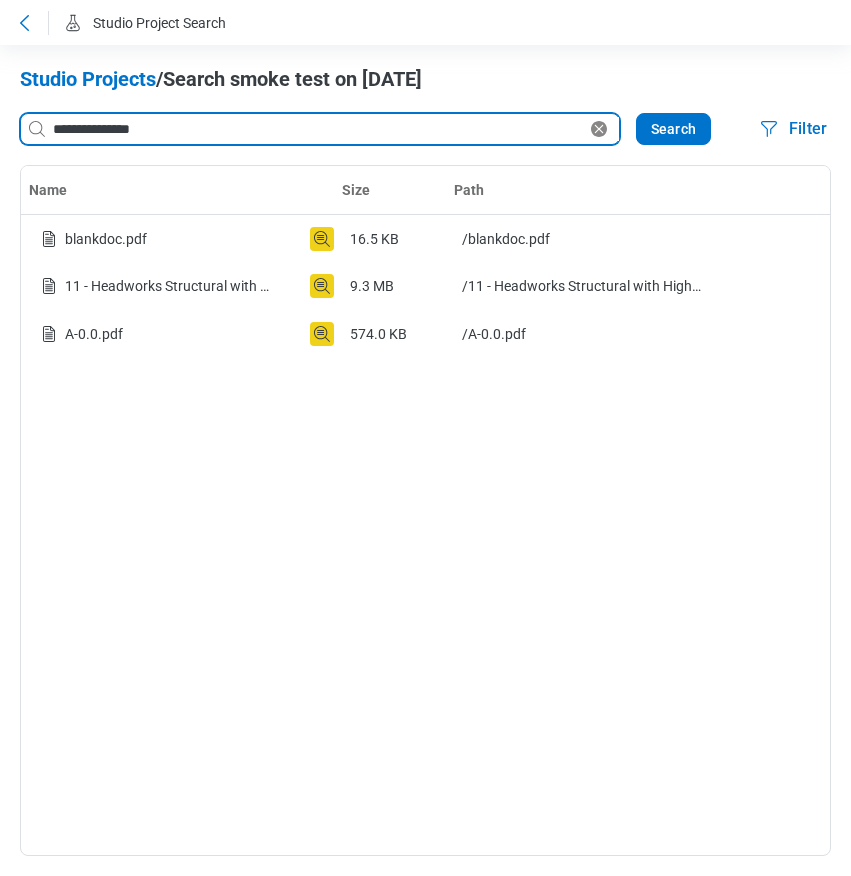 type on "**********" 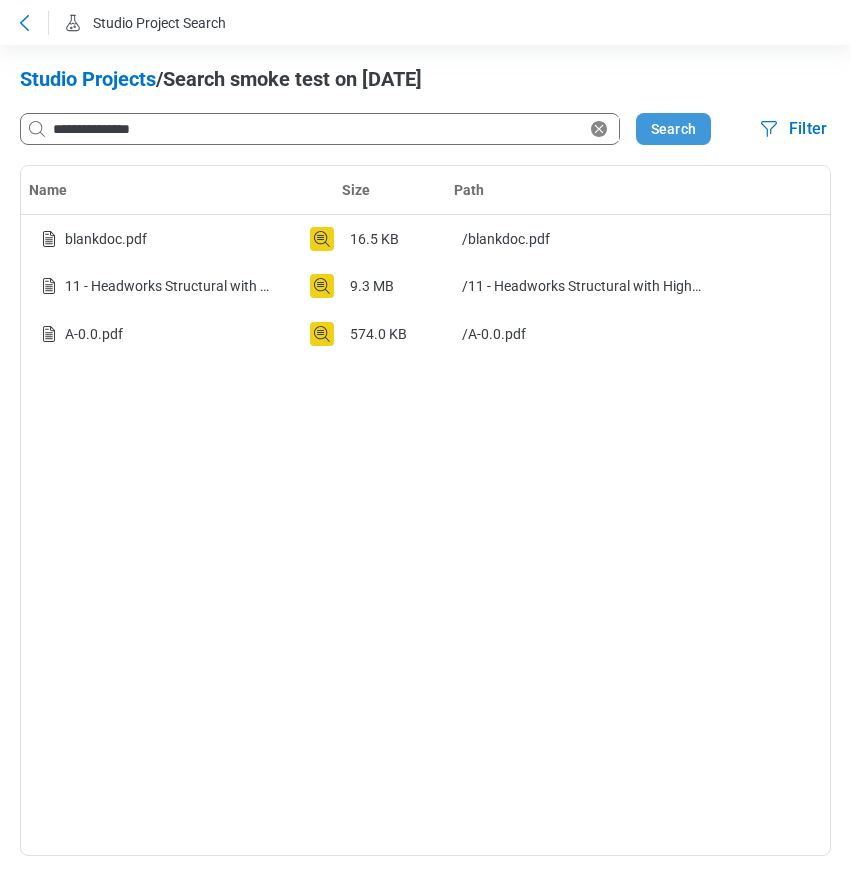 drag, startPoint x: 675, startPoint y: 127, endPoint x: 654, endPoint y: 145, distance: 27.658634 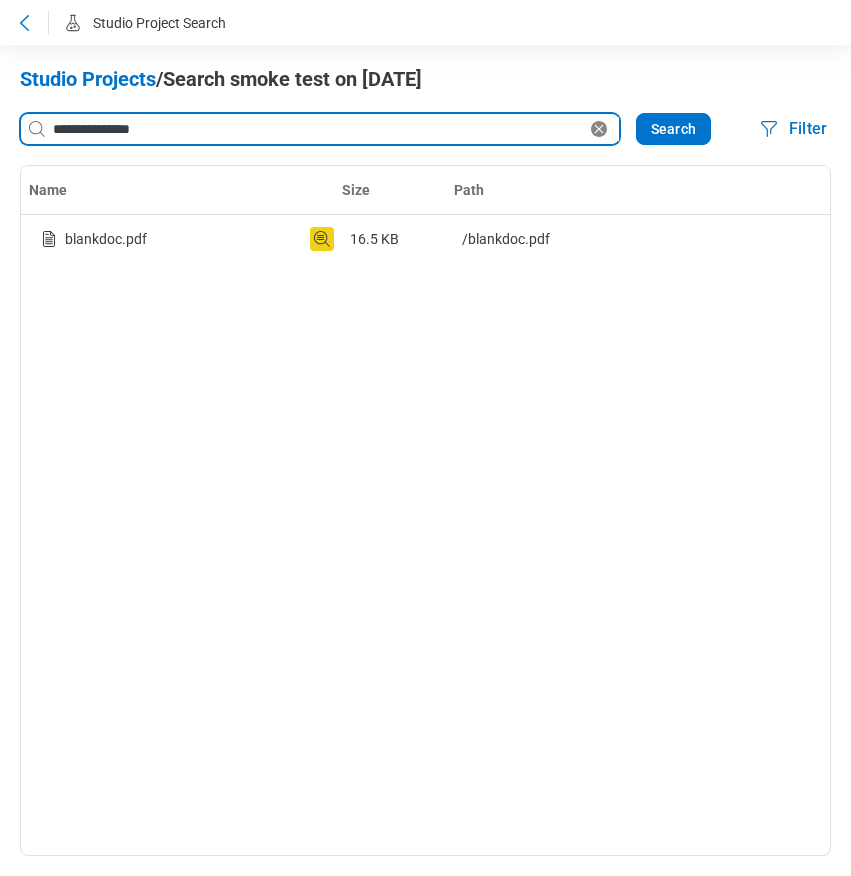 click on "**********" at bounding box center (318, 129) 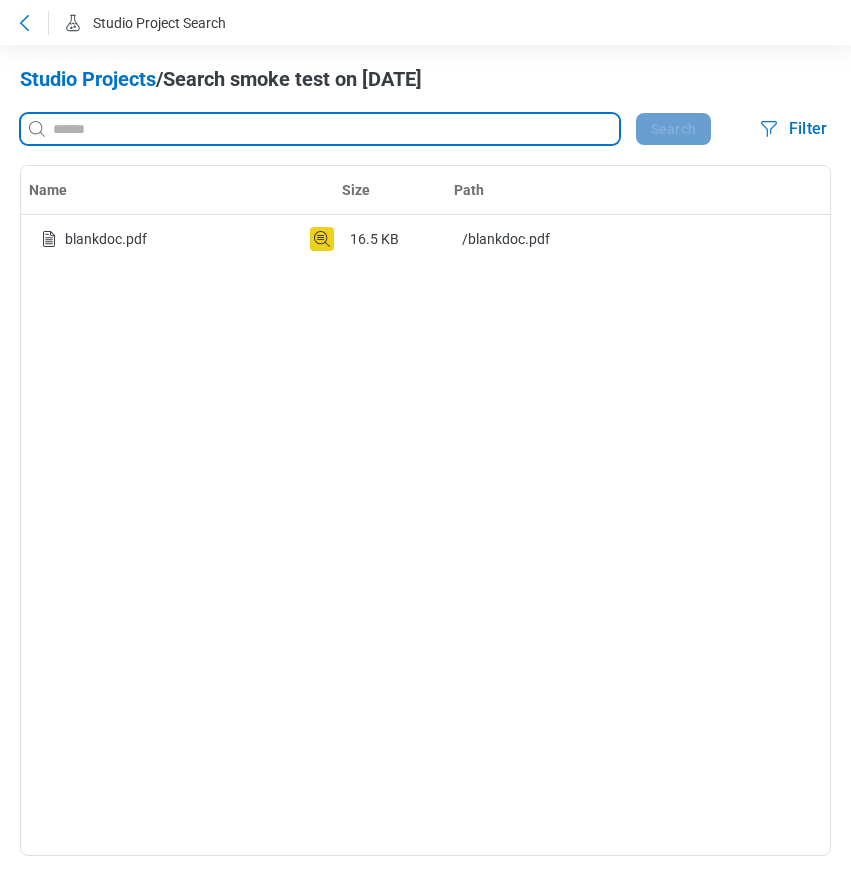 drag, startPoint x: 79, startPoint y: 129, endPoint x: 108, endPoint y: 138, distance: 30.364452 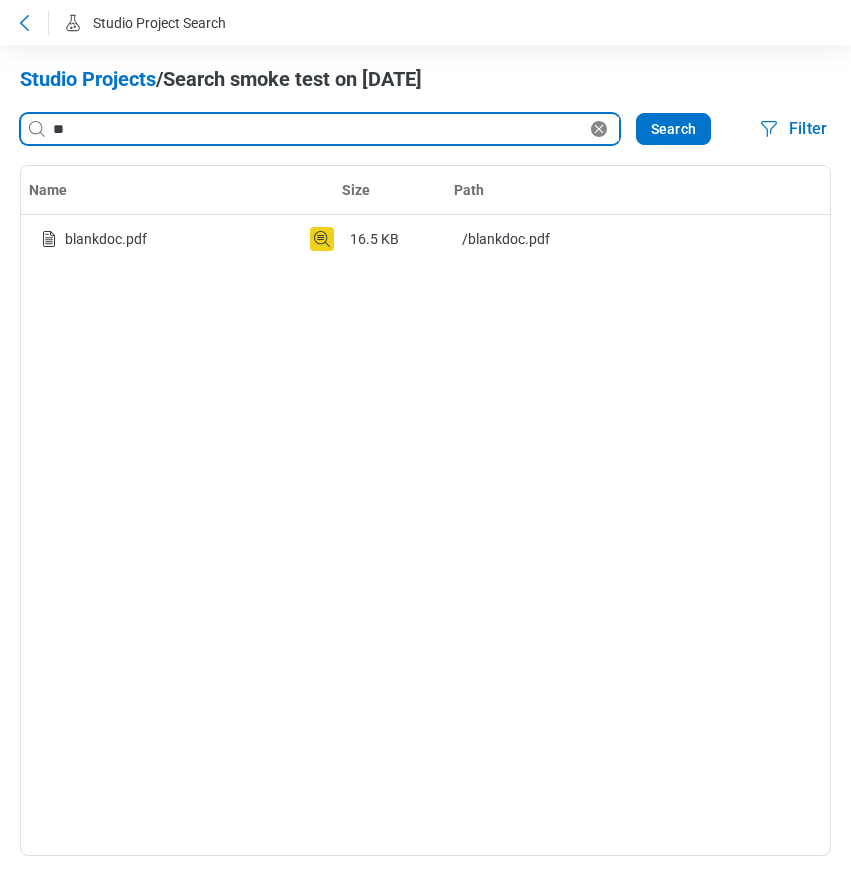 type on "*" 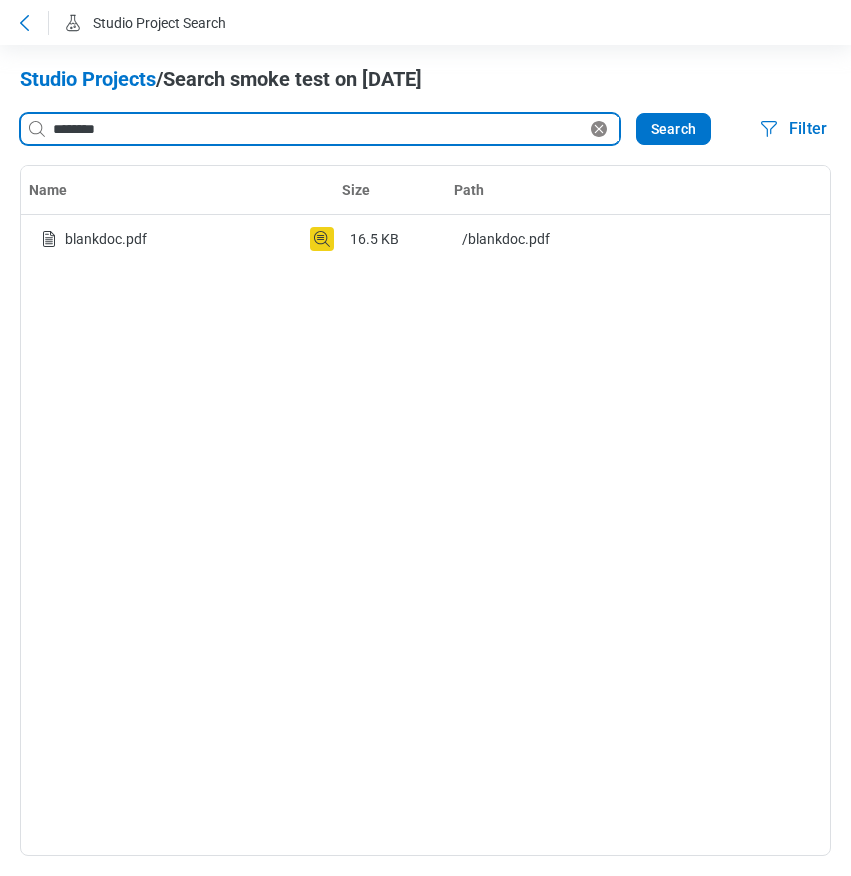 type on "********" 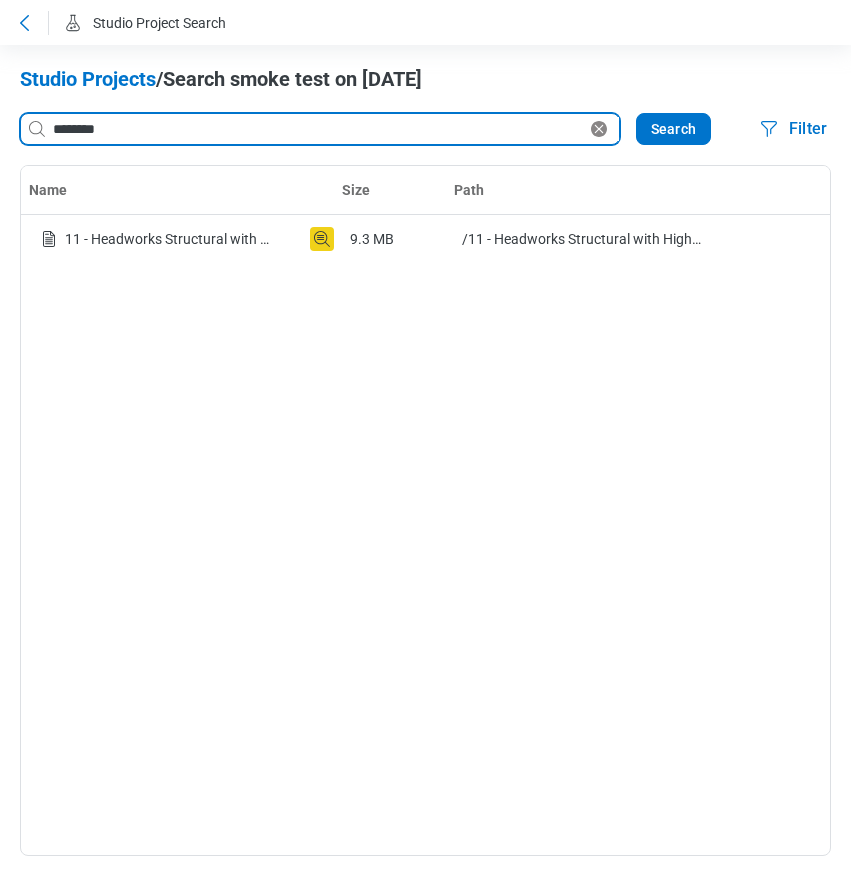 click on "********" at bounding box center [318, 129] 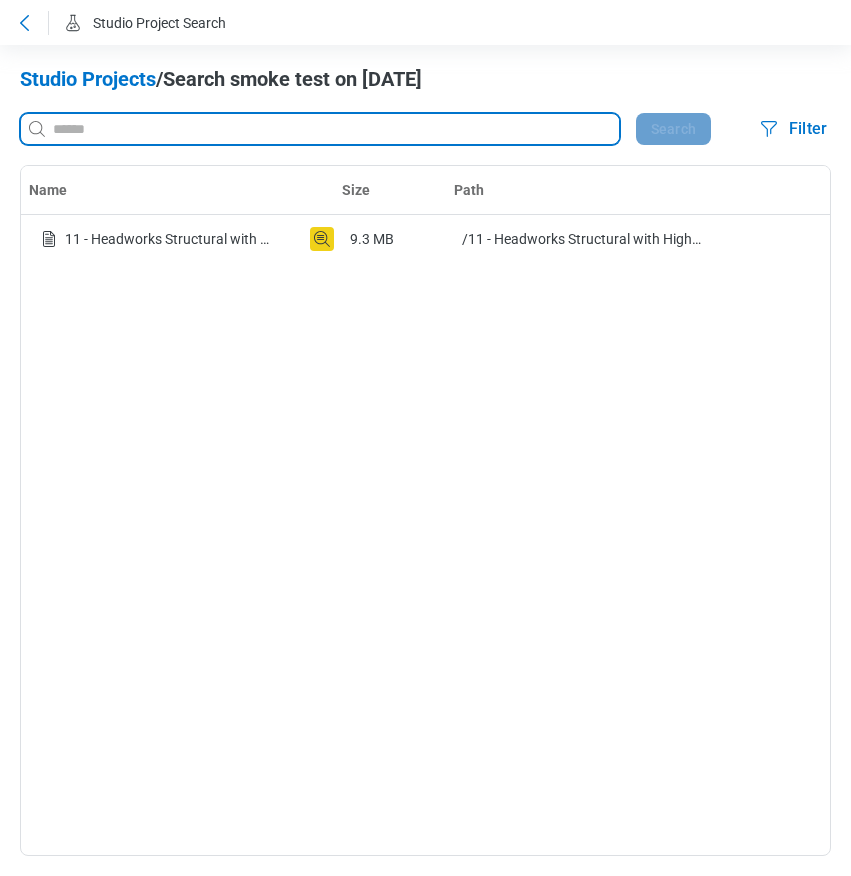click at bounding box center (334, 129) 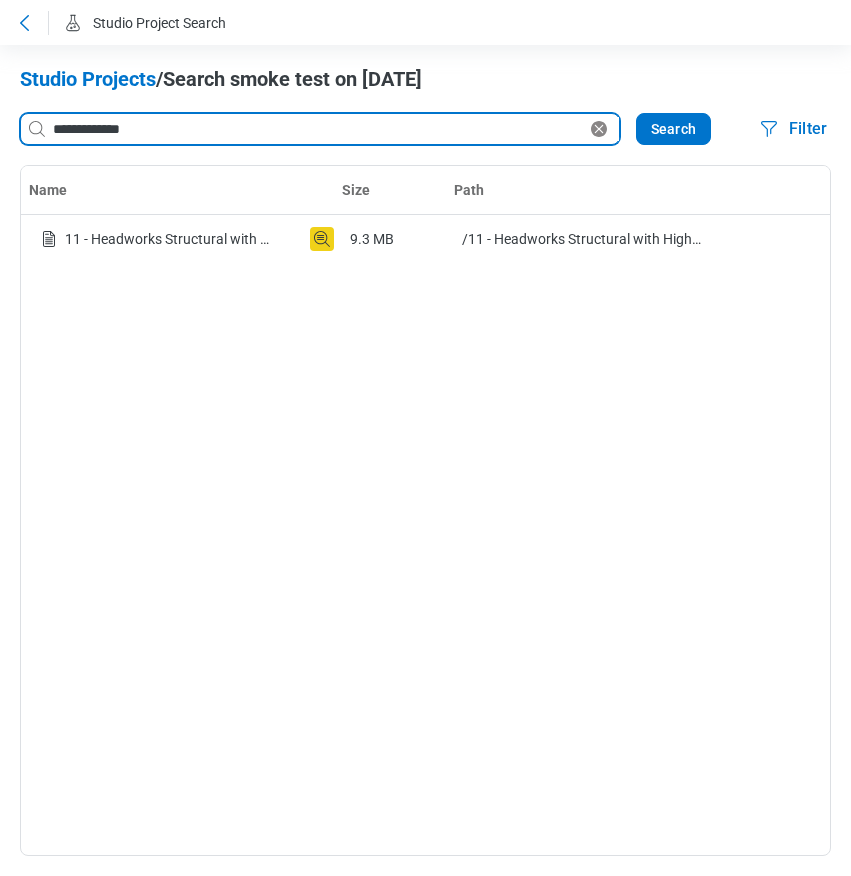 type on "**********" 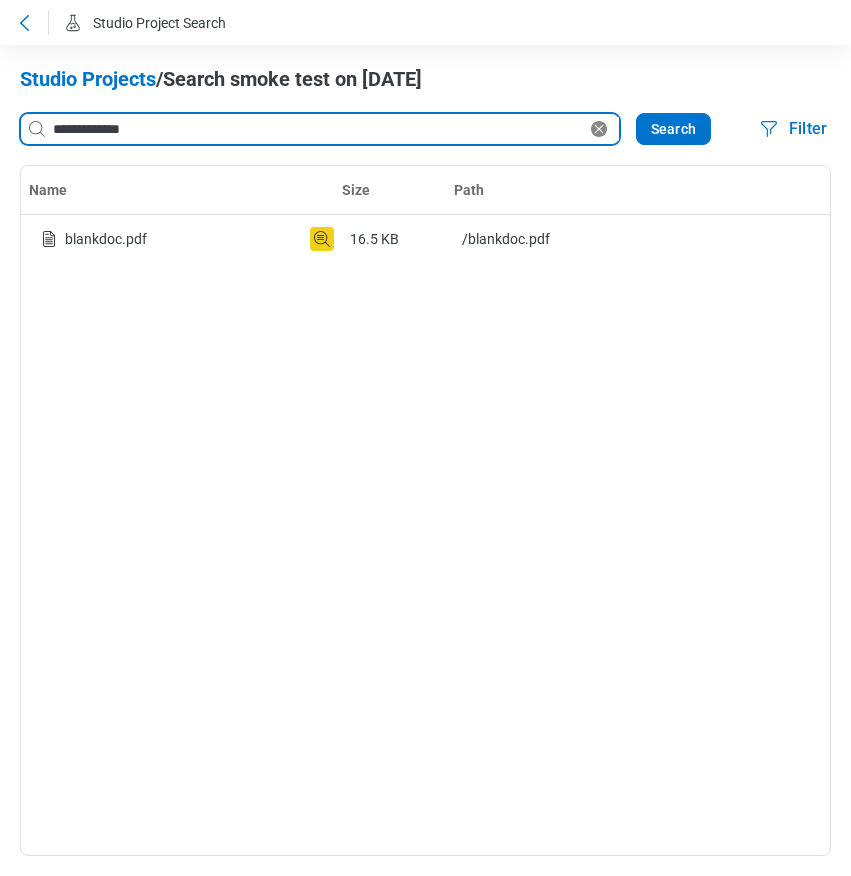 drag, startPoint x: 170, startPoint y: 128, endPoint x: -8, endPoint y: 128, distance: 178 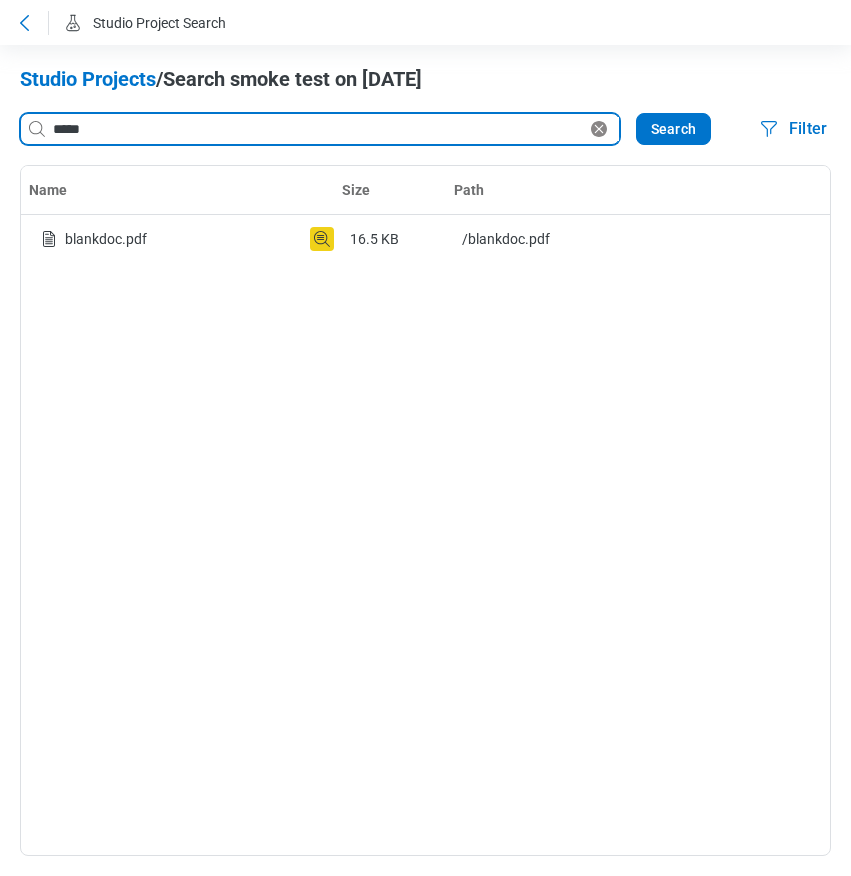 type on "*****" 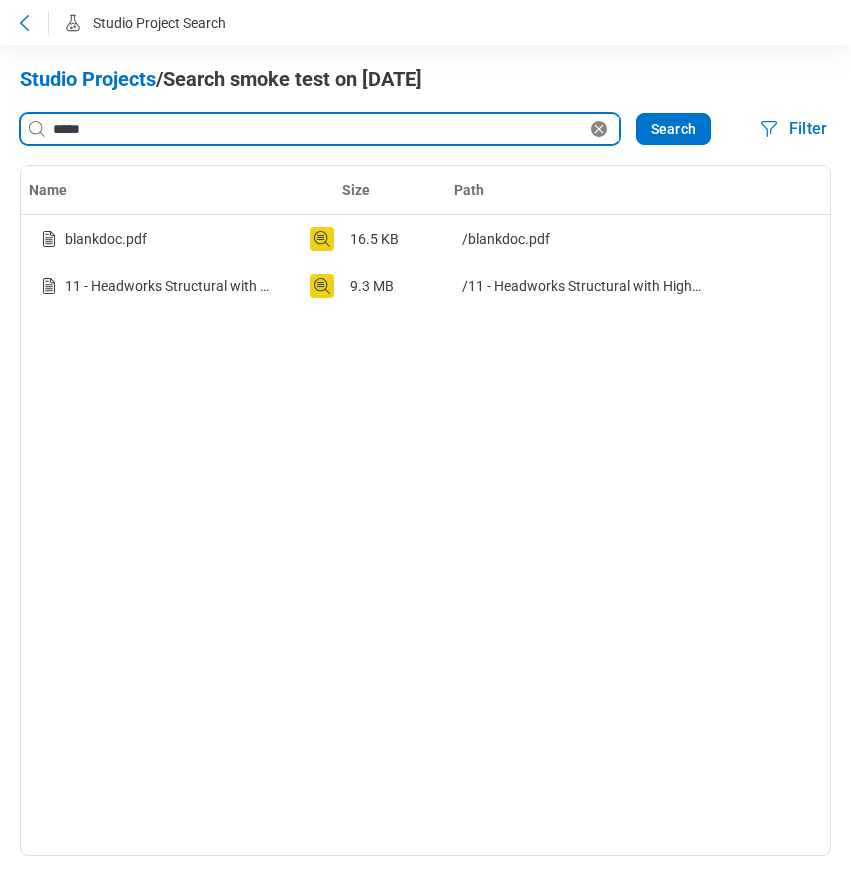 click on "*****" at bounding box center [318, 129] 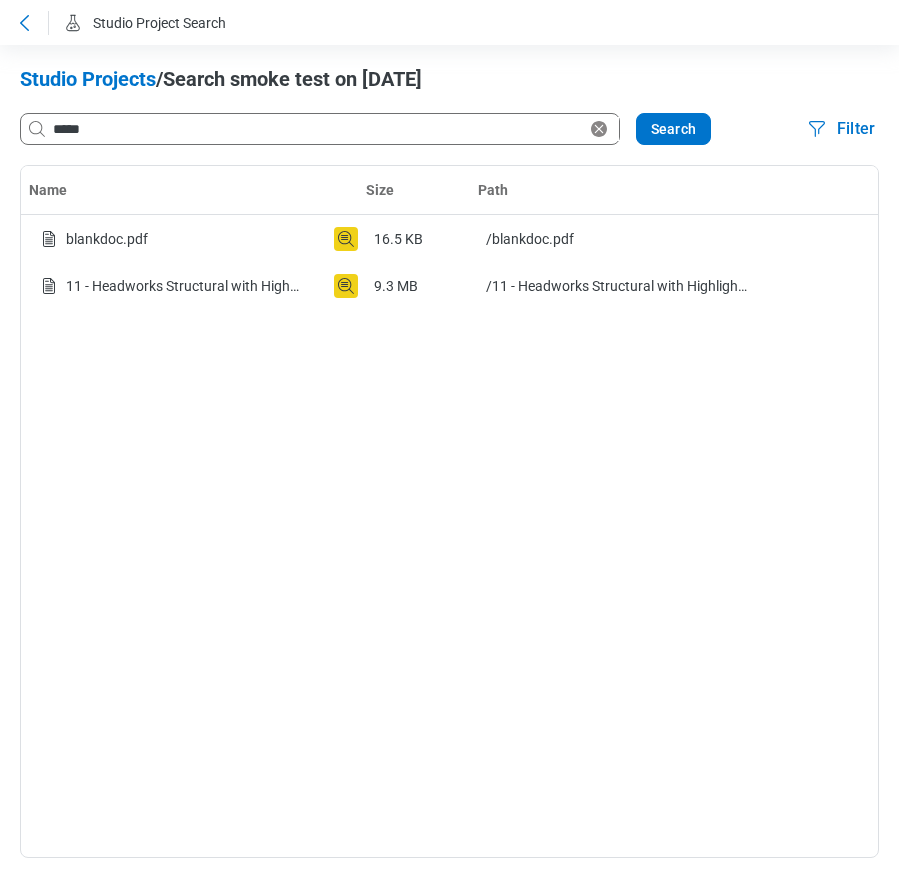 click 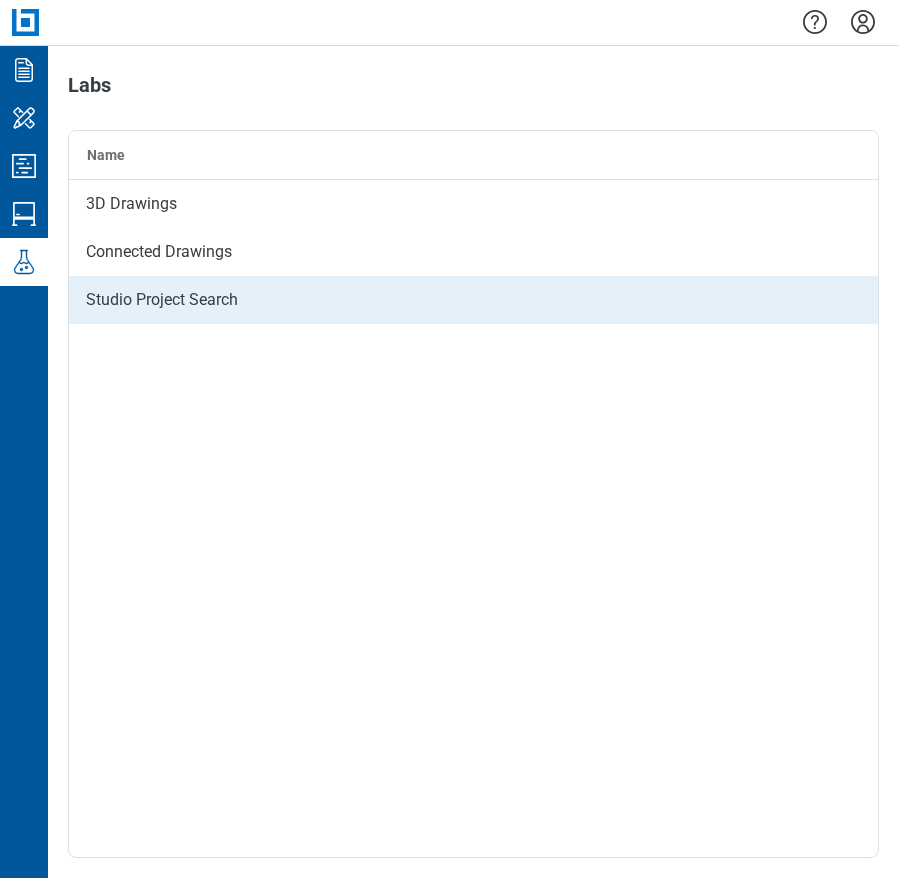 click on "Studio Project Search" at bounding box center (473, 300) 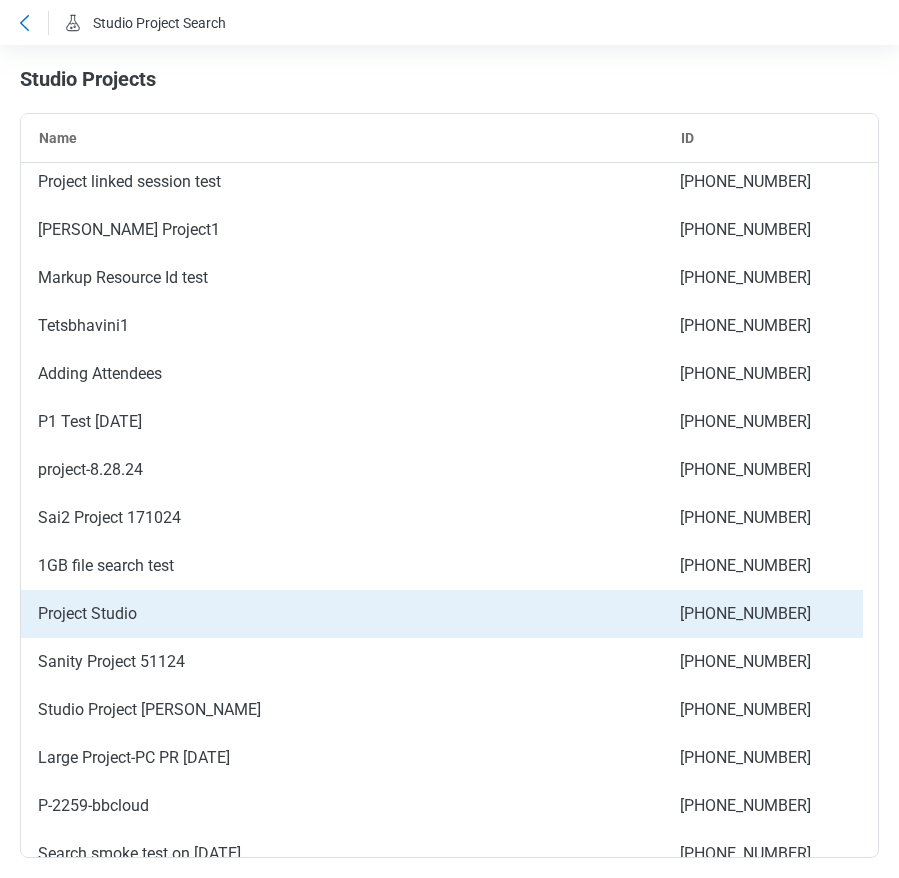 scroll, scrollTop: 300, scrollLeft: 0, axis: vertical 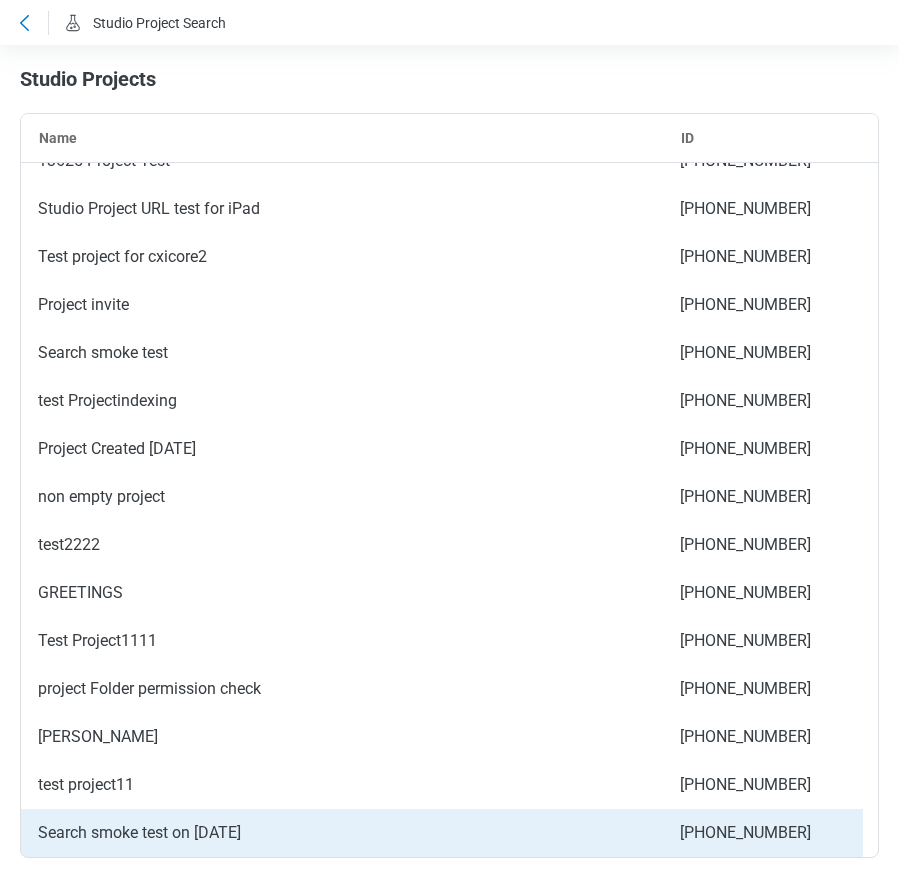 click on "Search smoke test on [DATE]" at bounding box center [342, 833] 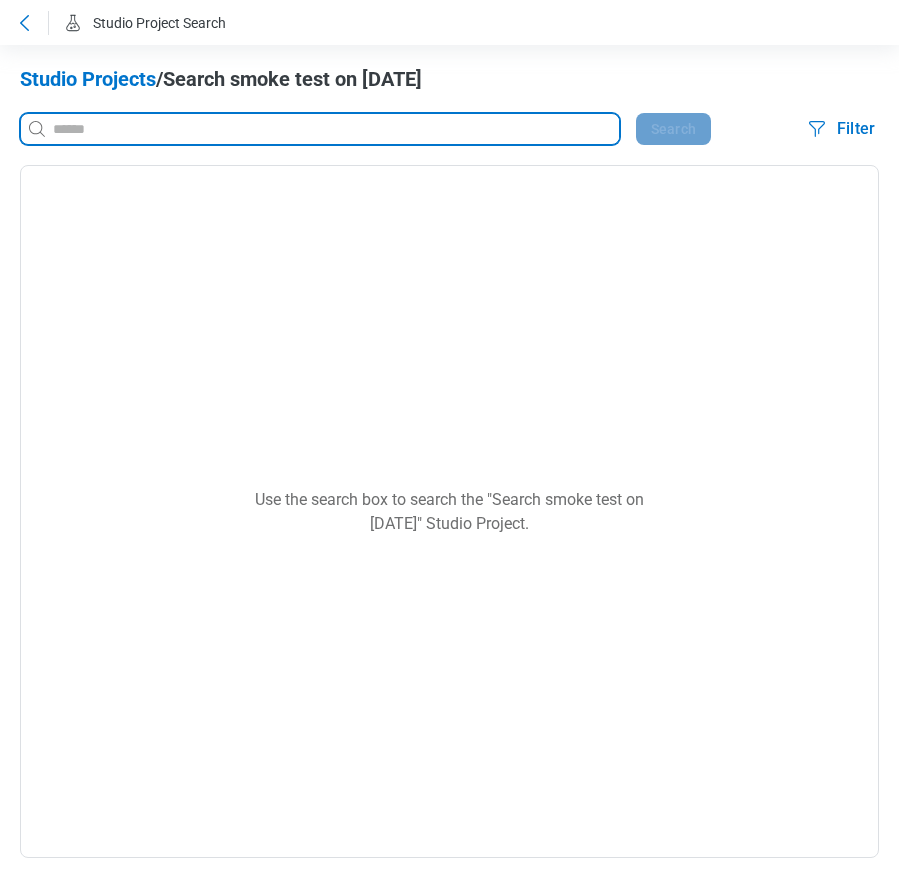 click at bounding box center (334, 129) 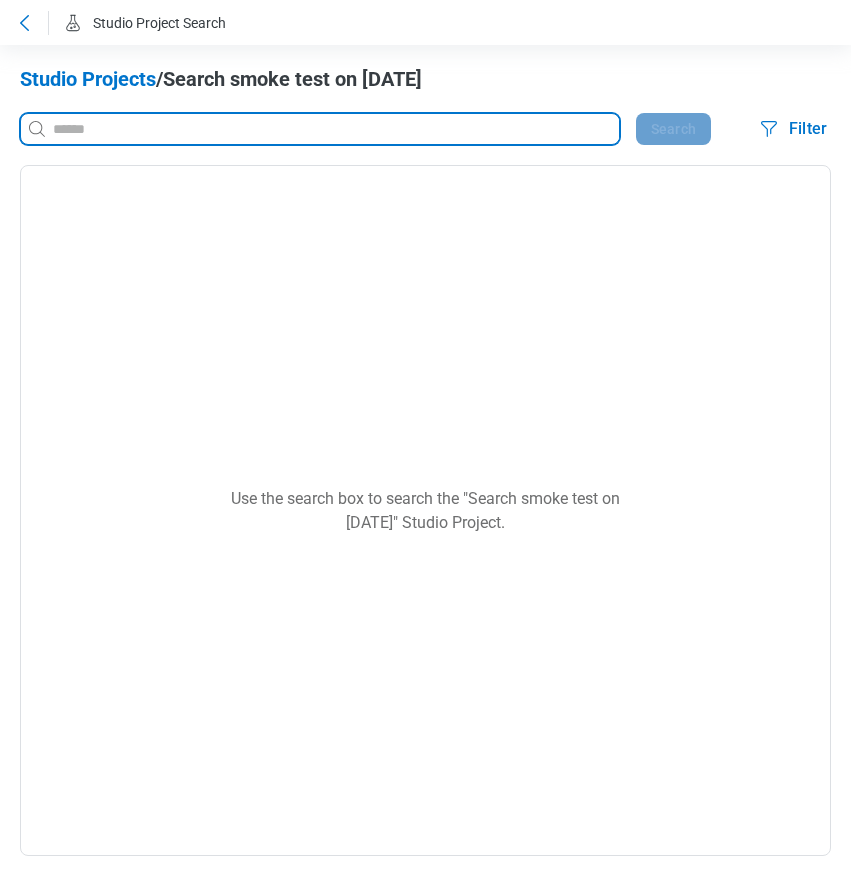 click at bounding box center [334, 129] 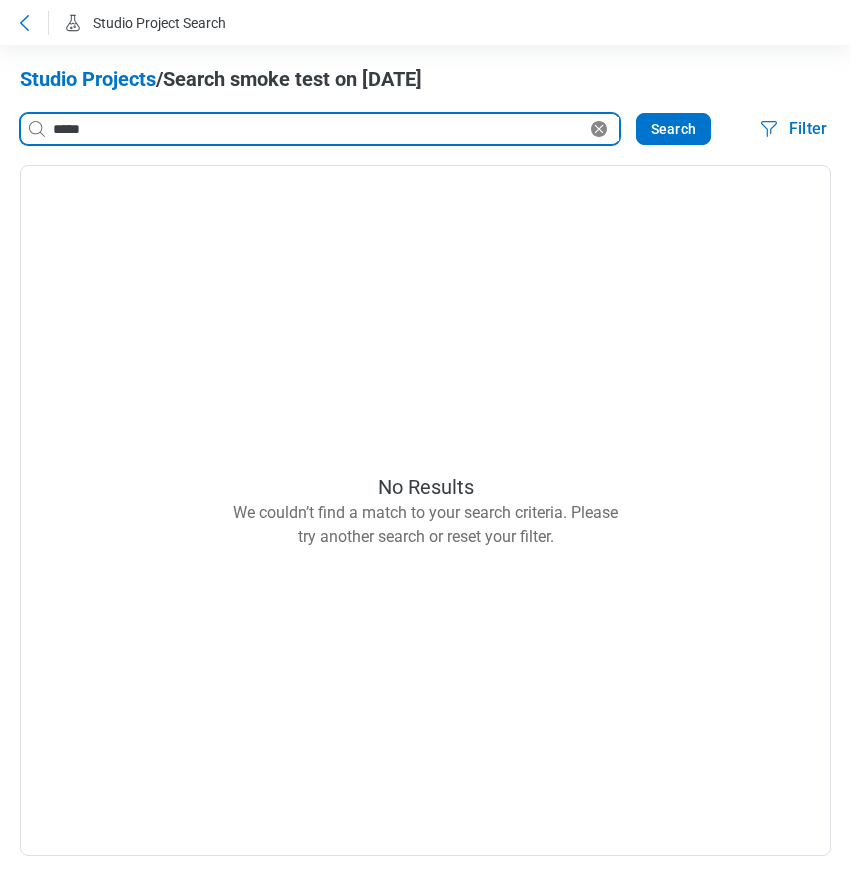 drag, startPoint x: 106, startPoint y: 121, endPoint x: 58, endPoint y: 121, distance: 48 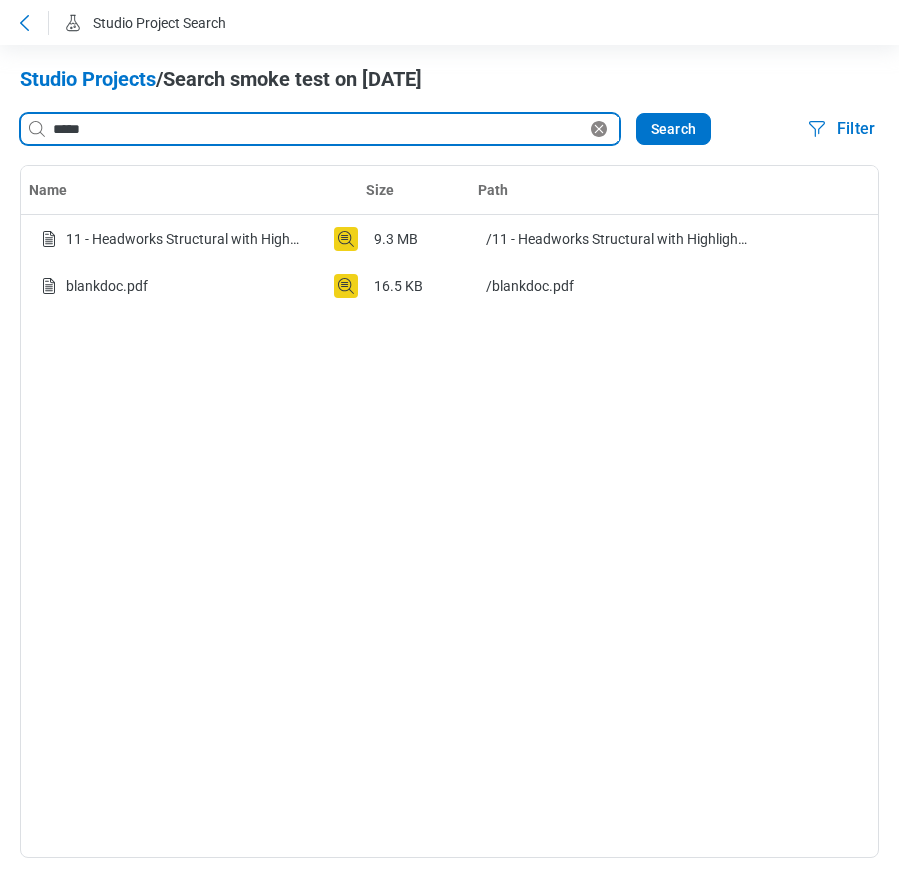 drag, startPoint x: 121, startPoint y: 118, endPoint x: 48, endPoint y: 120, distance: 73.02739 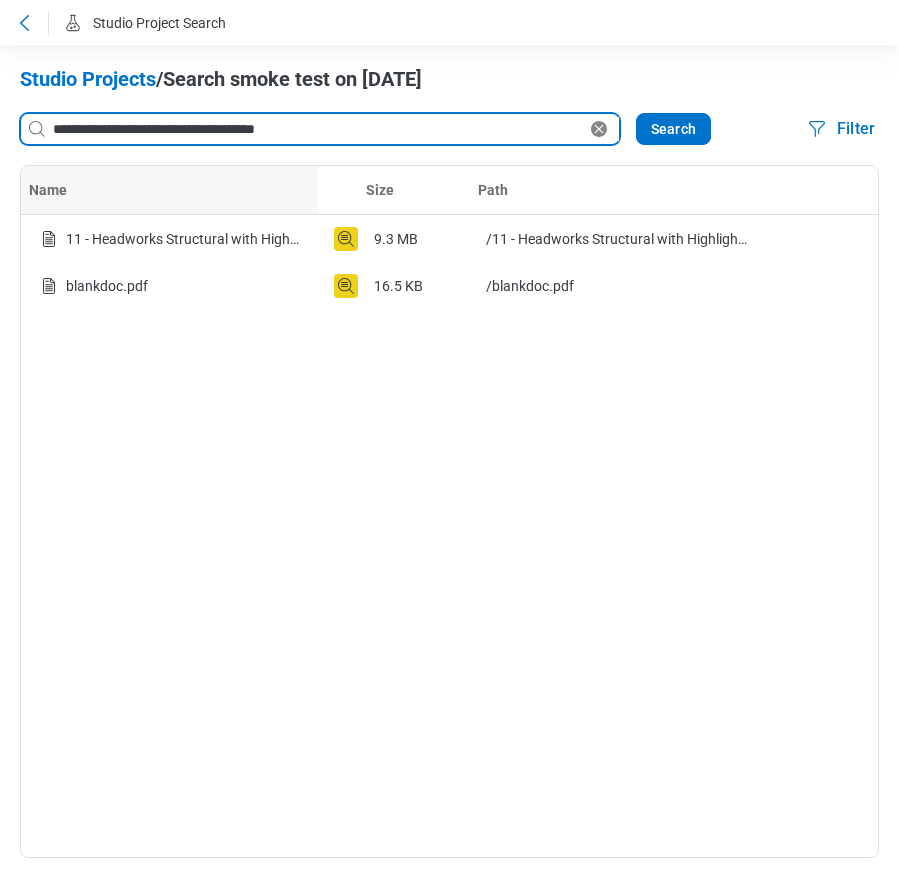 type on "**********" 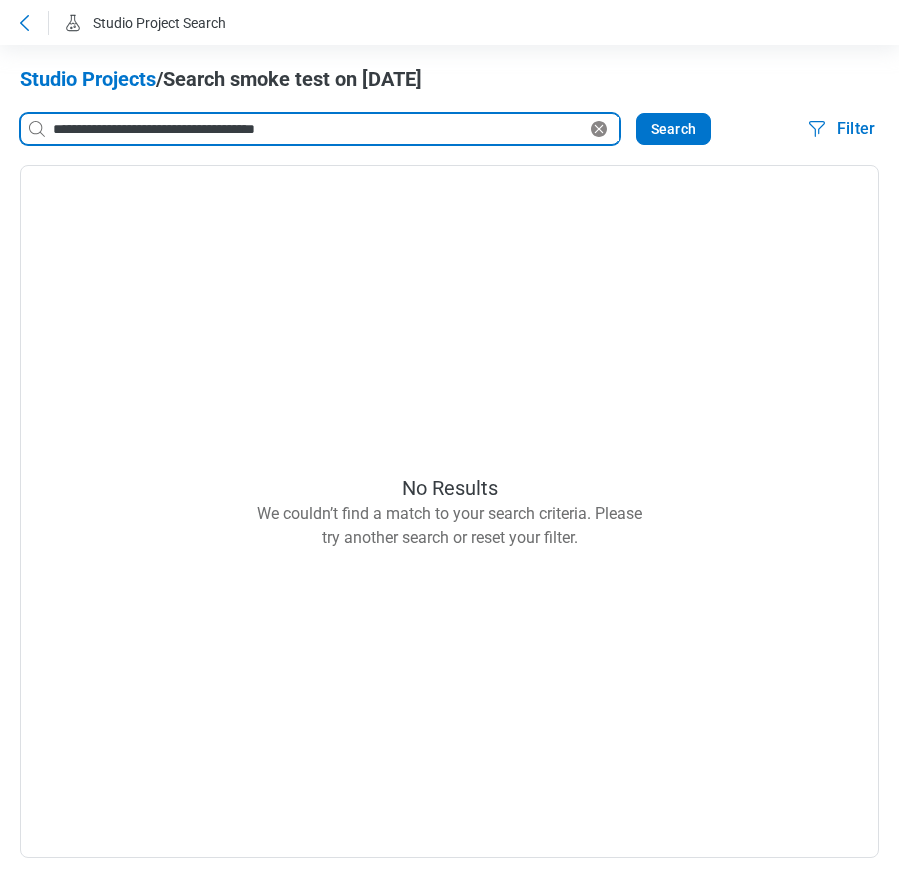 drag, startPoint x: 291, startPoint y: 127, endPoint x: 16, endPoint y: 120, distance: 275.08908 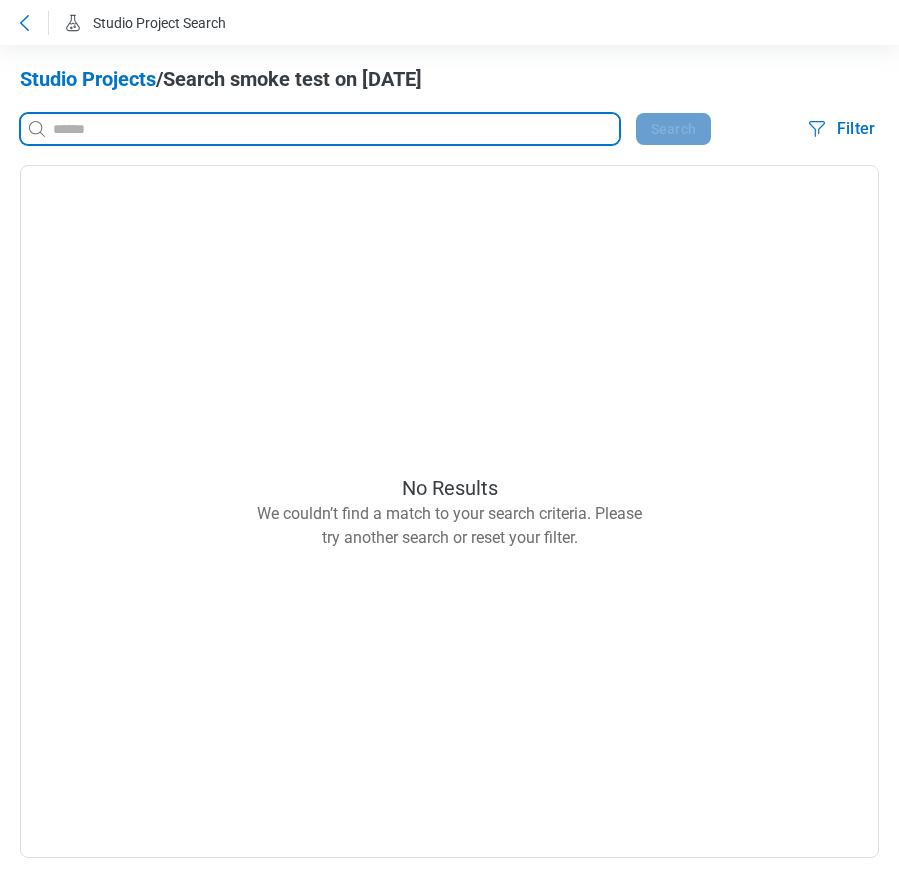 type 